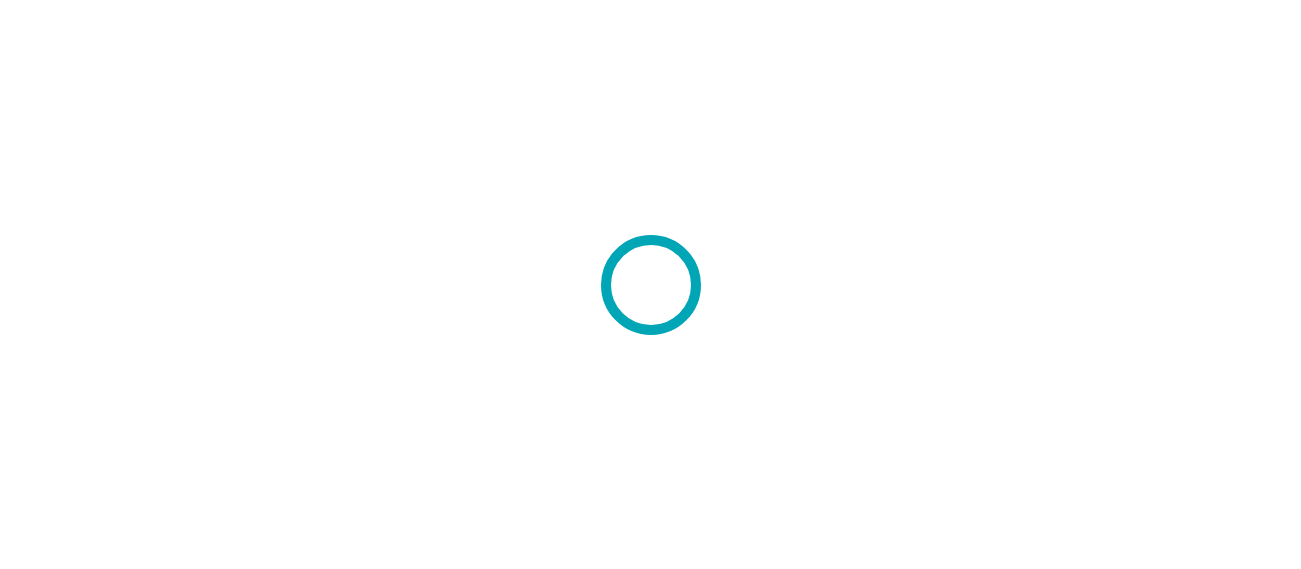 scroll, scrollTop: 0, scrollLeft: 0, axis: both 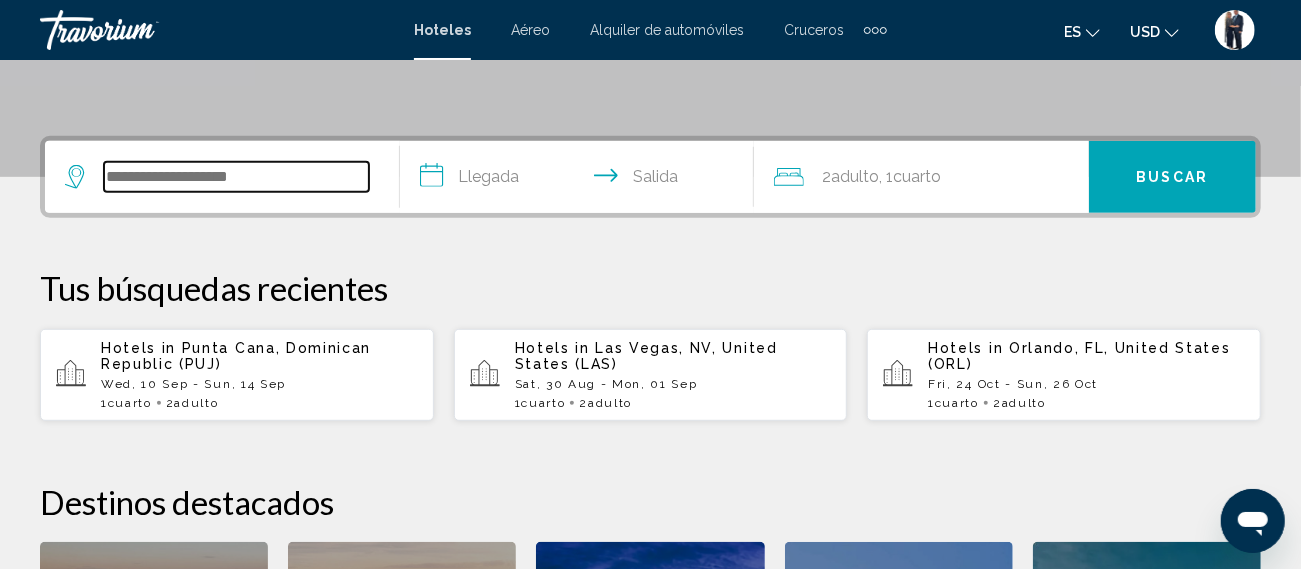 click at bounding box center [236, 177] 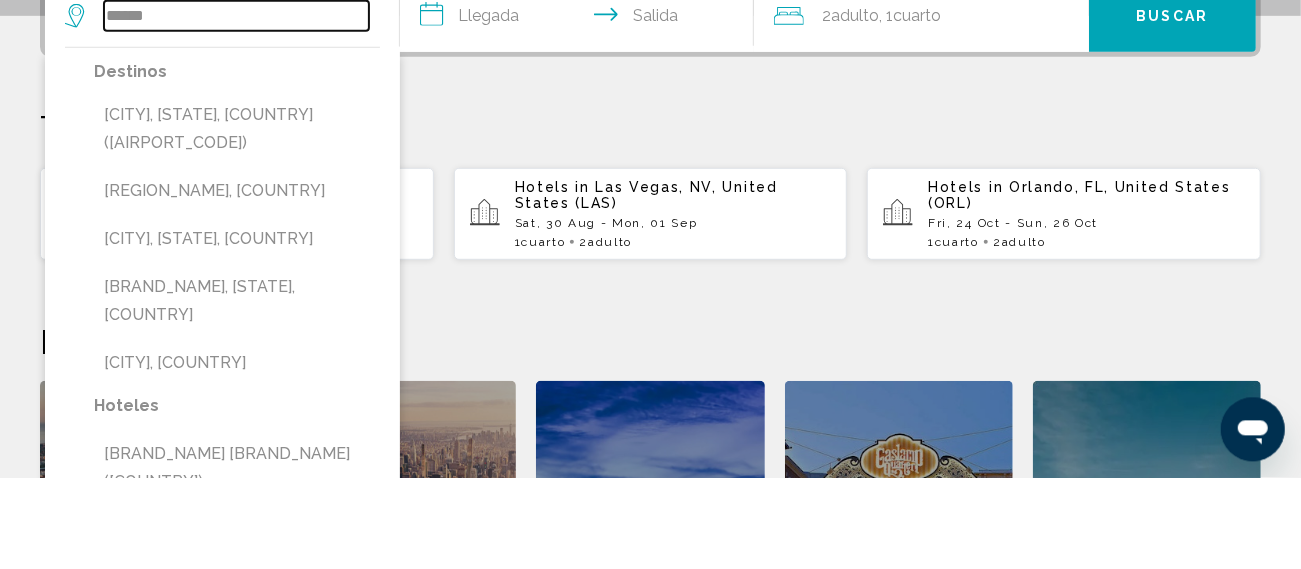 scroll, scrollTop: 493, scrollLeft: 0, axis: vertical 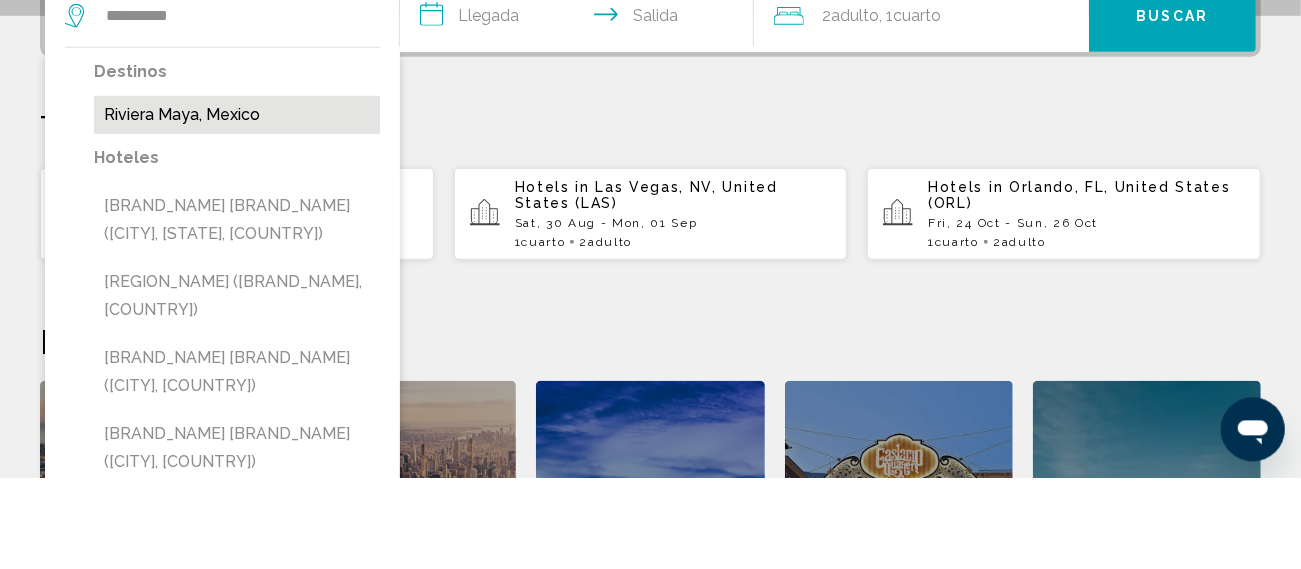 click on "Riviera Maya, Mexico" at bounding box center (237, 206) 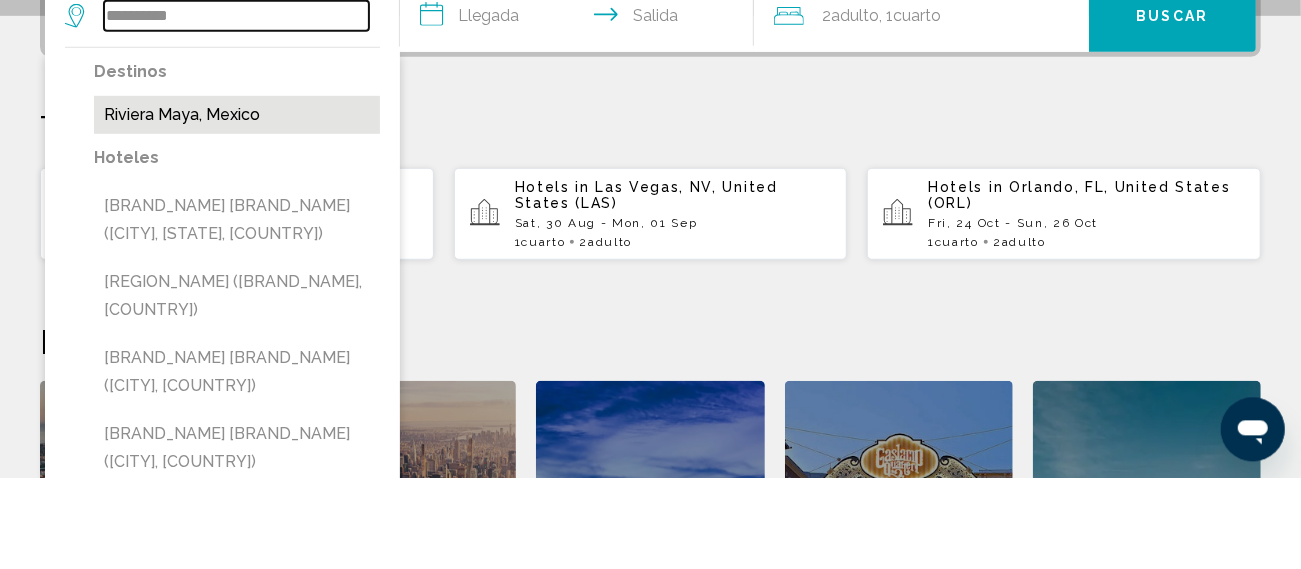 type on "**********" 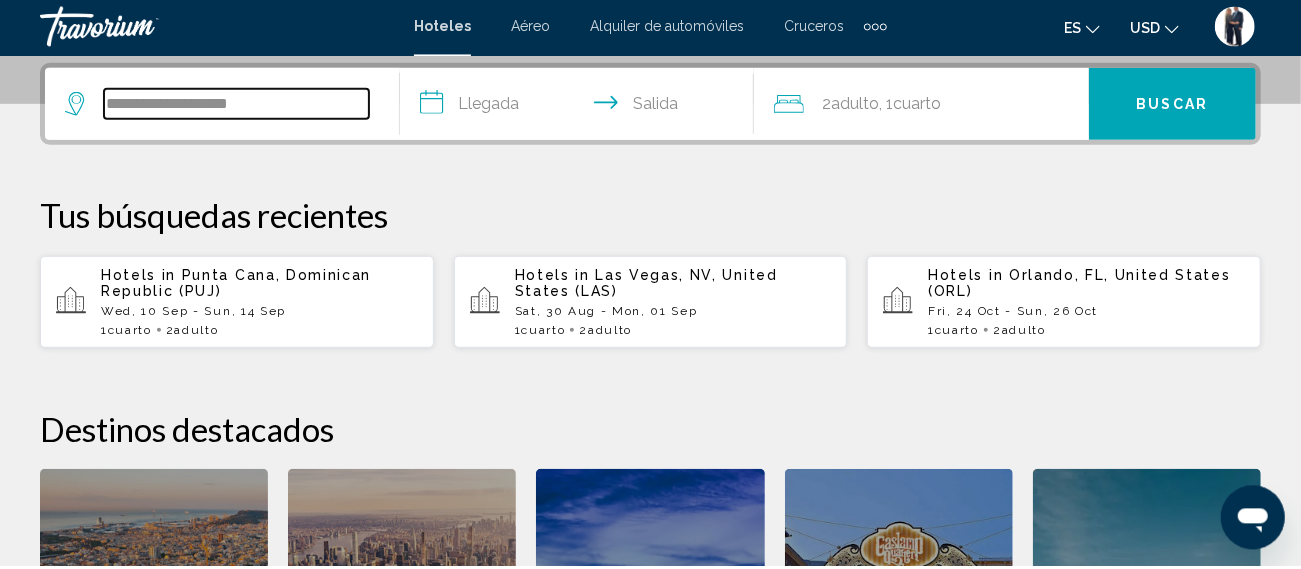 scroll, scrollTop: 493, scrollLeft: 0, axis: vertical 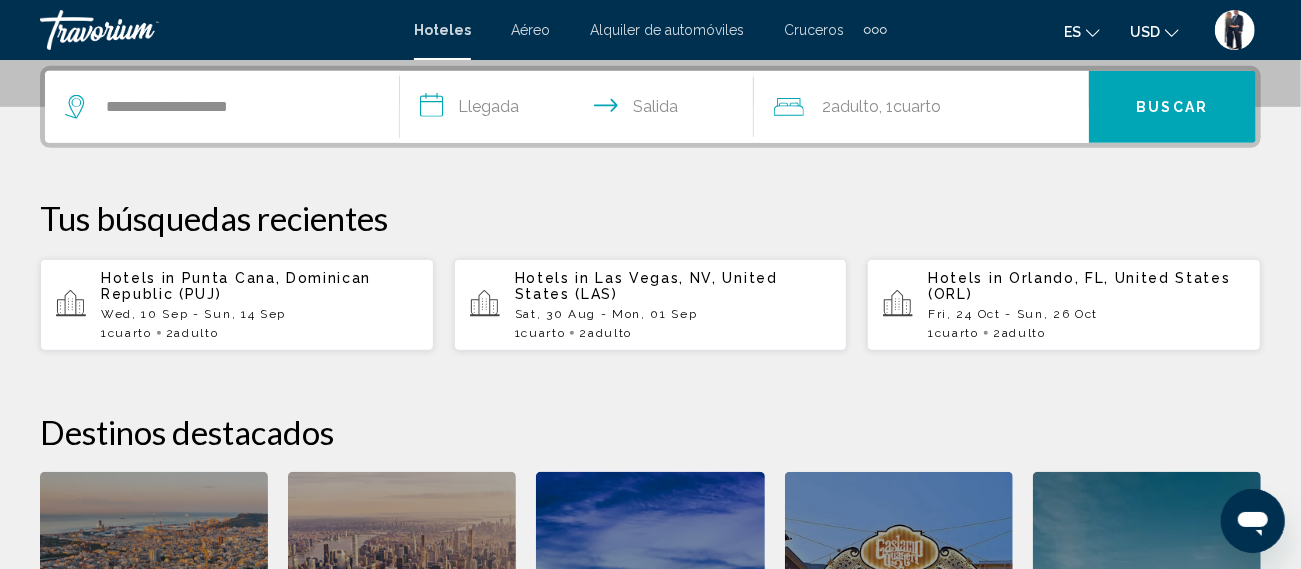 click on "**********" at bounding box center (581, 110) 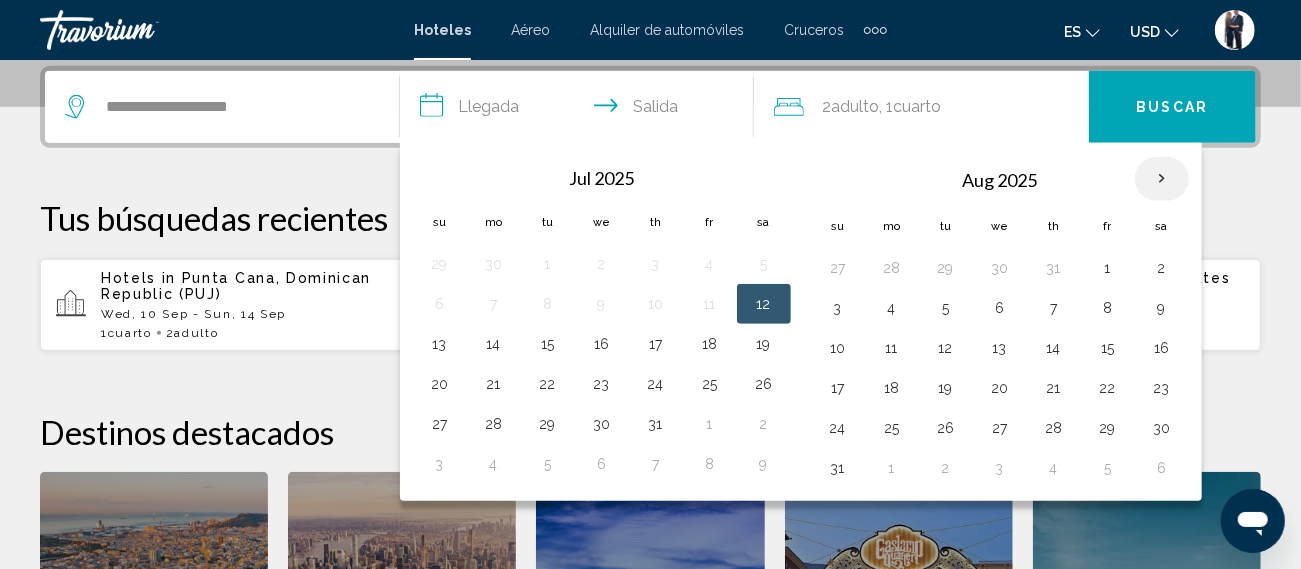 click at bounding box center [1162, 179] 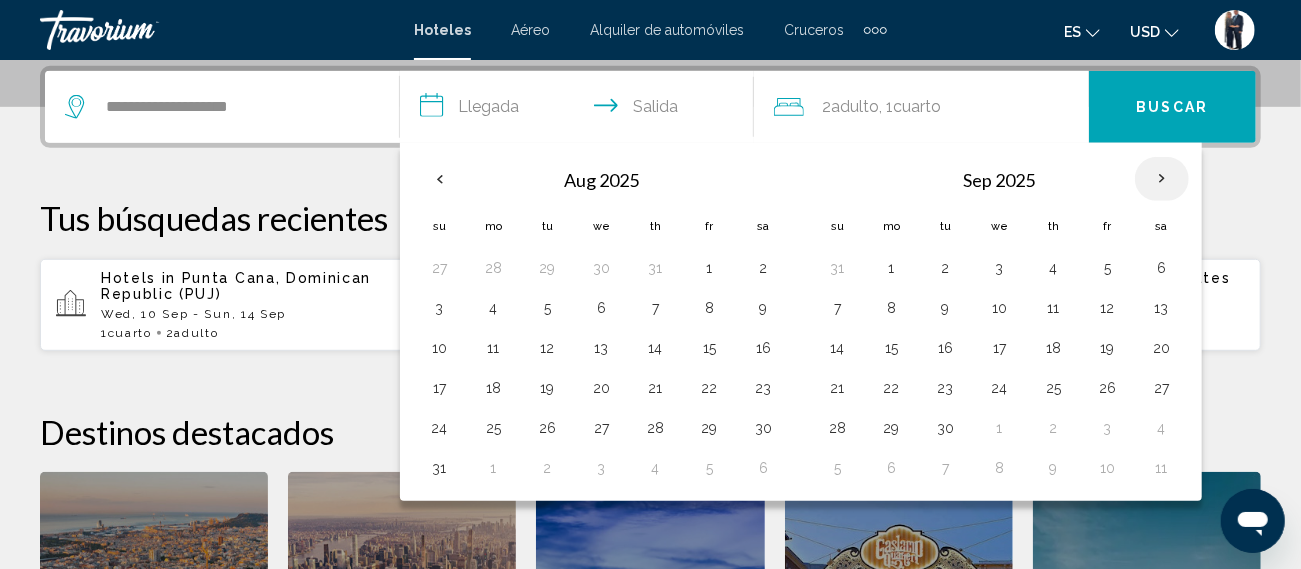click at bounding box center (1162, 179) 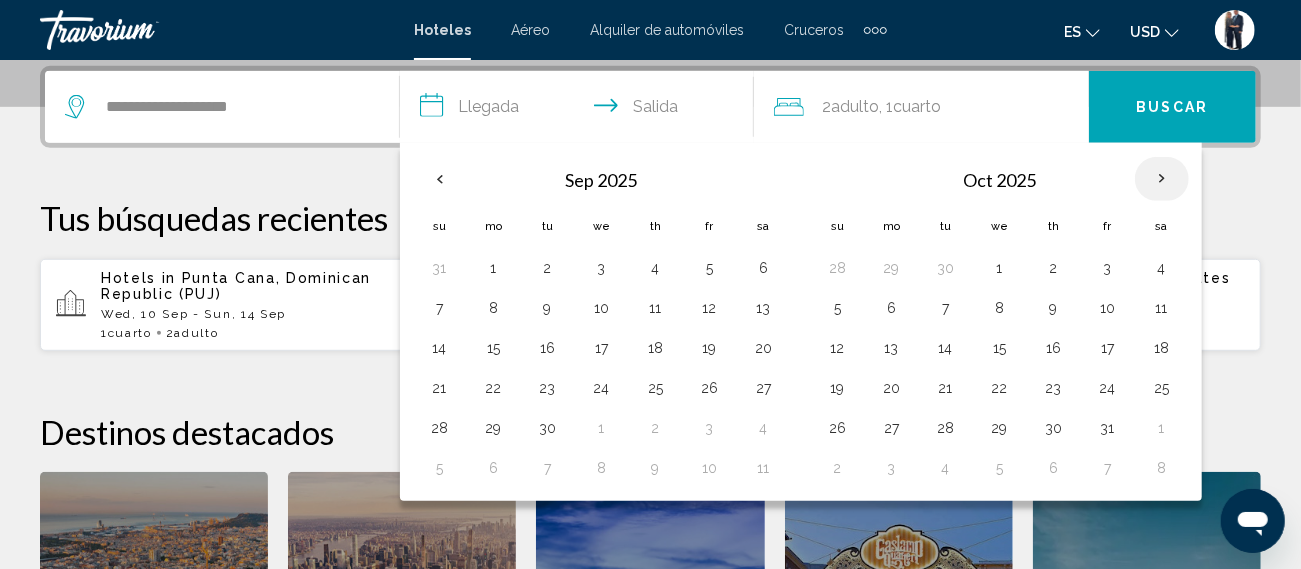 click at bounding box center (1162, 179) 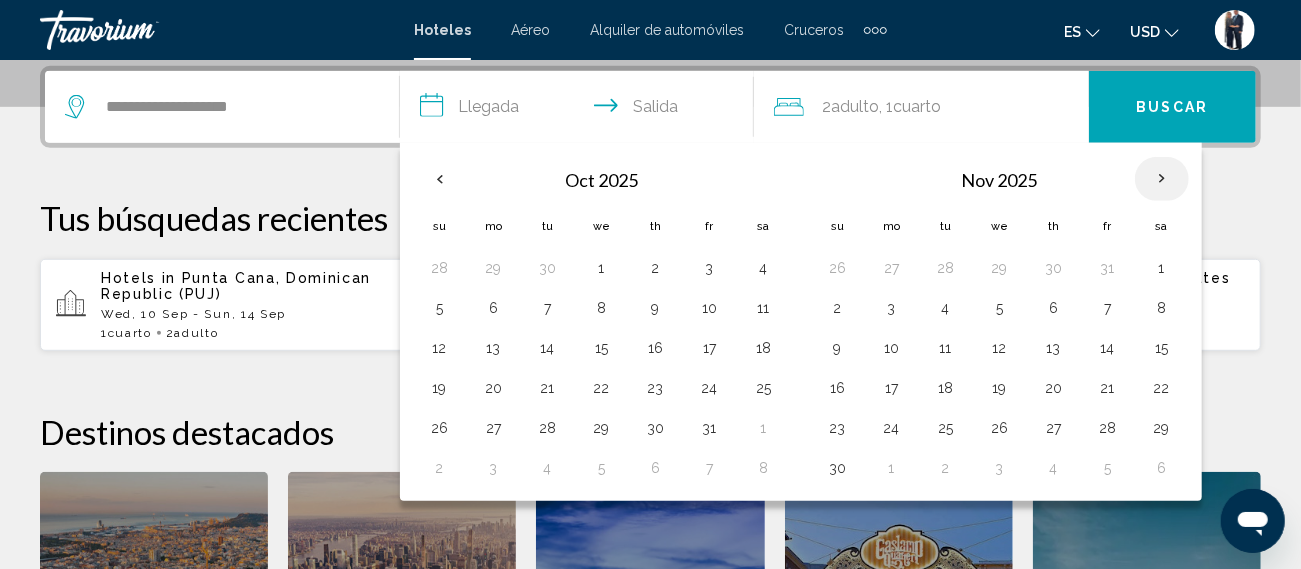 click at bounding box center [1162, 179] 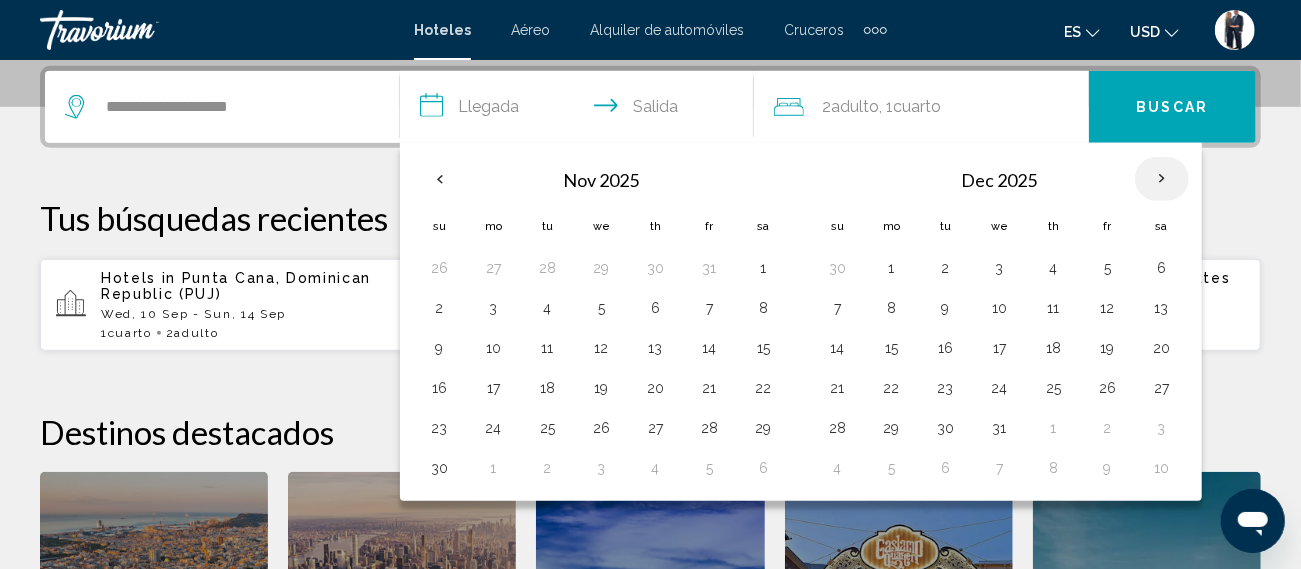 click at bounding box center (1162, 179) 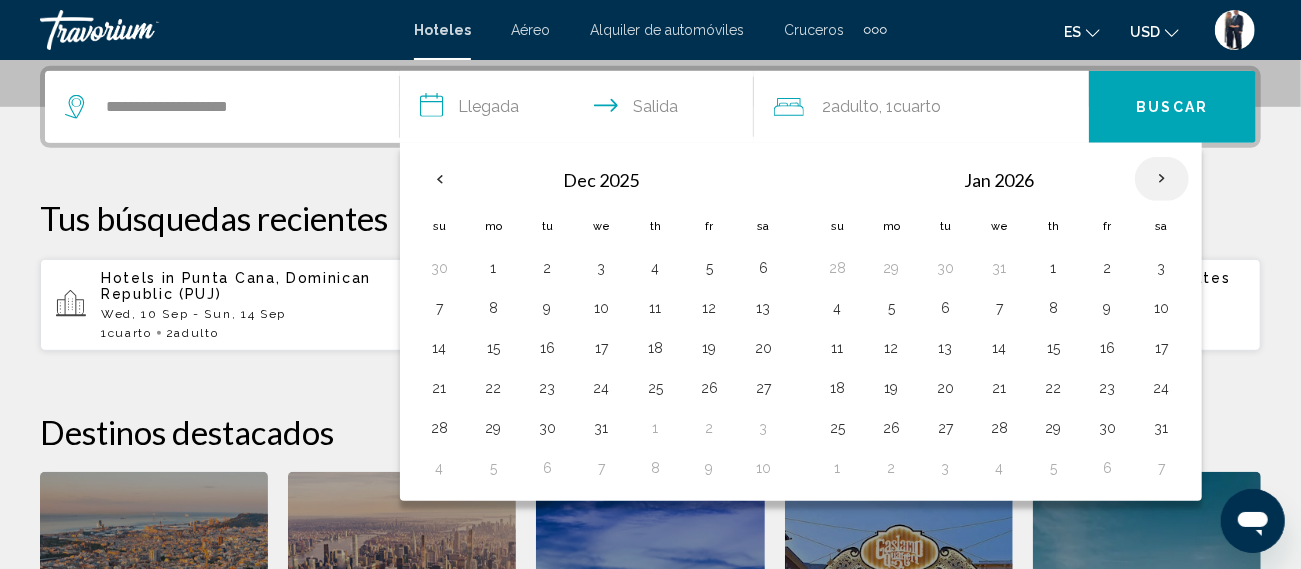 click at bounding box center [1162, 179] 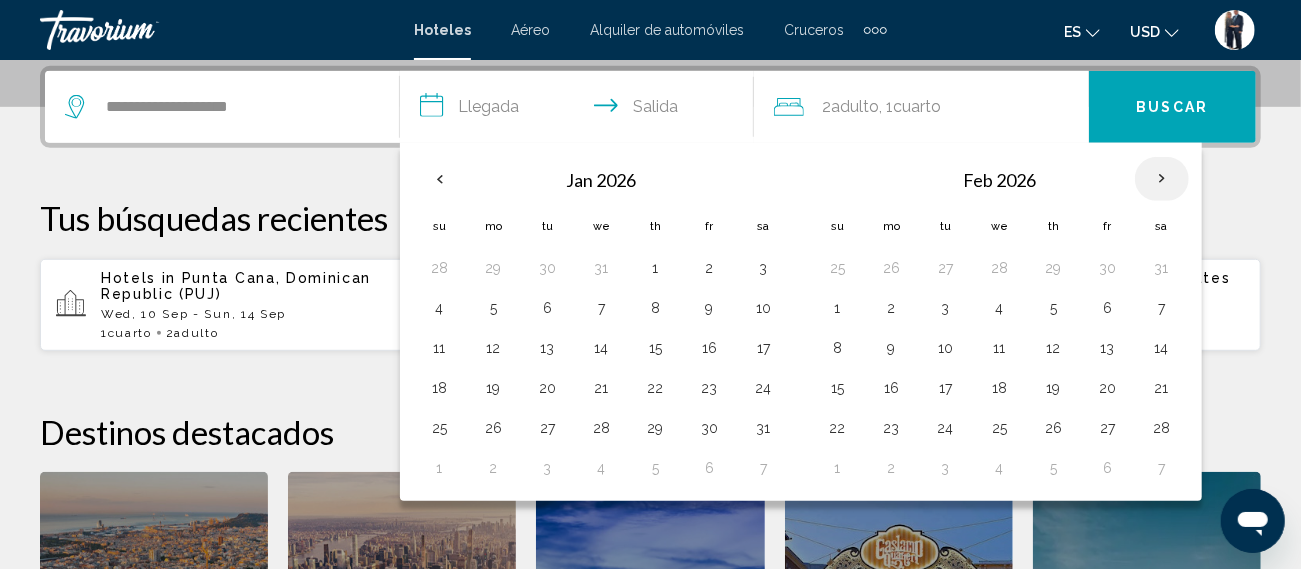 click at bounding box center (1162, 179) 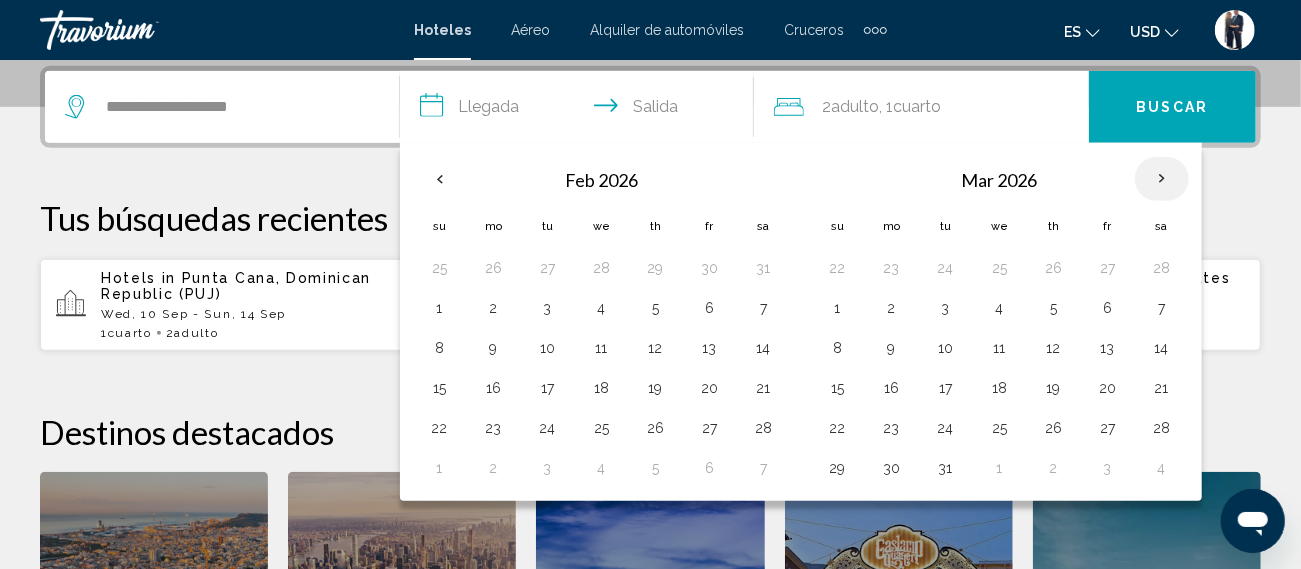 click at bounding box center [1162, 179] 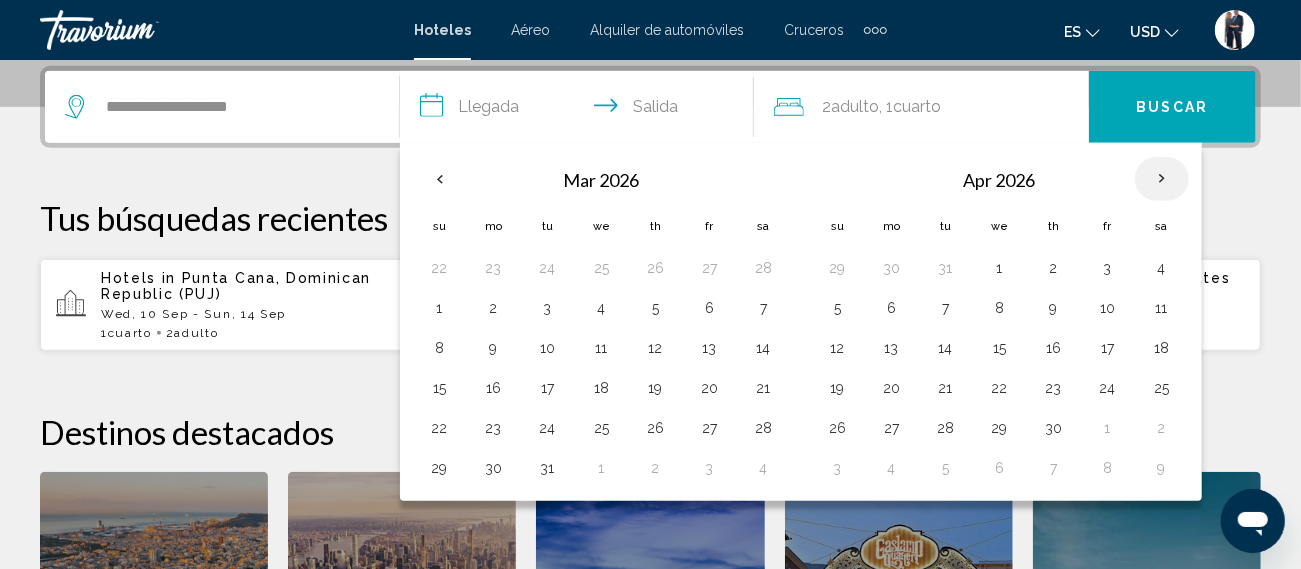 click at bounding box center [1162, 179] 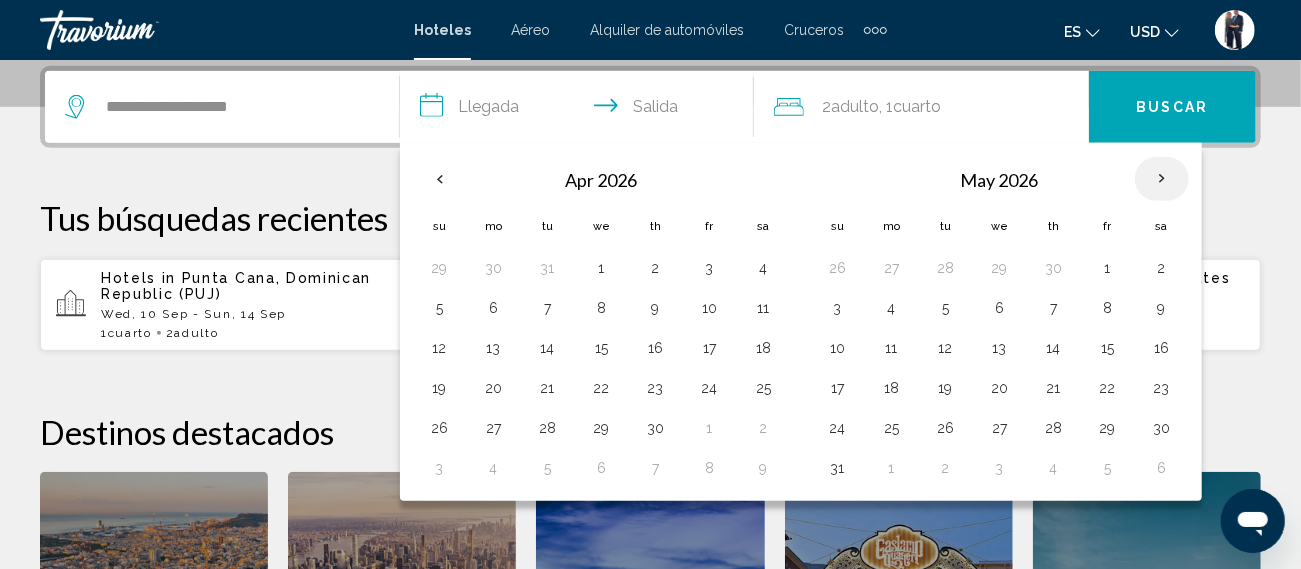 click at bounding box center (1162, 179) 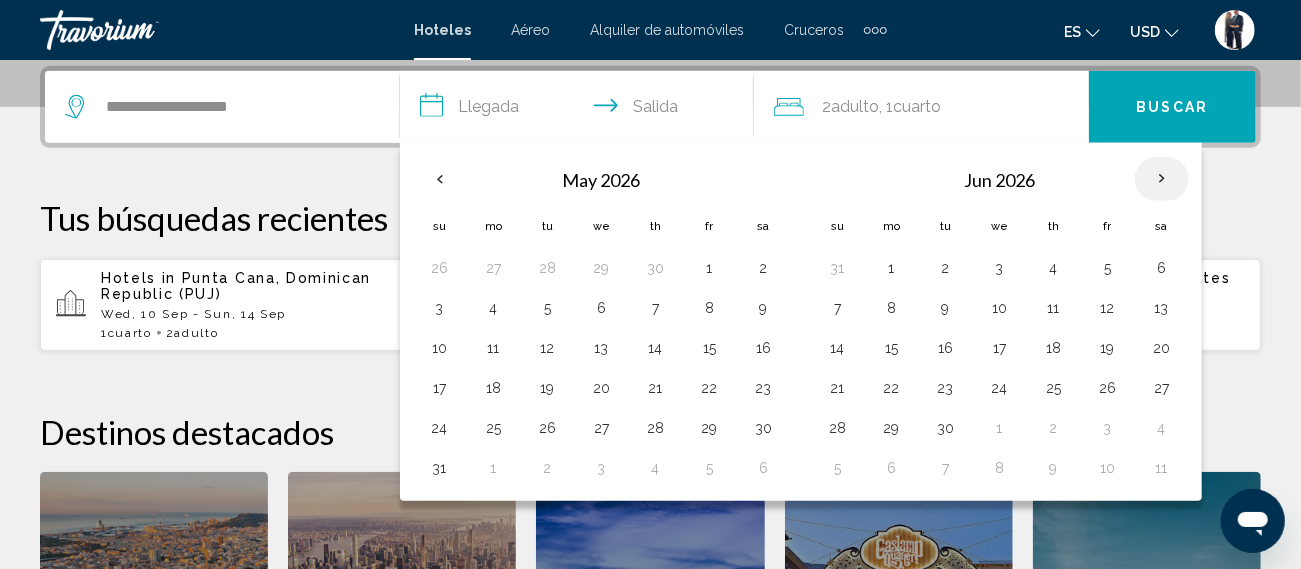 click at bounding box center (1162, 179) 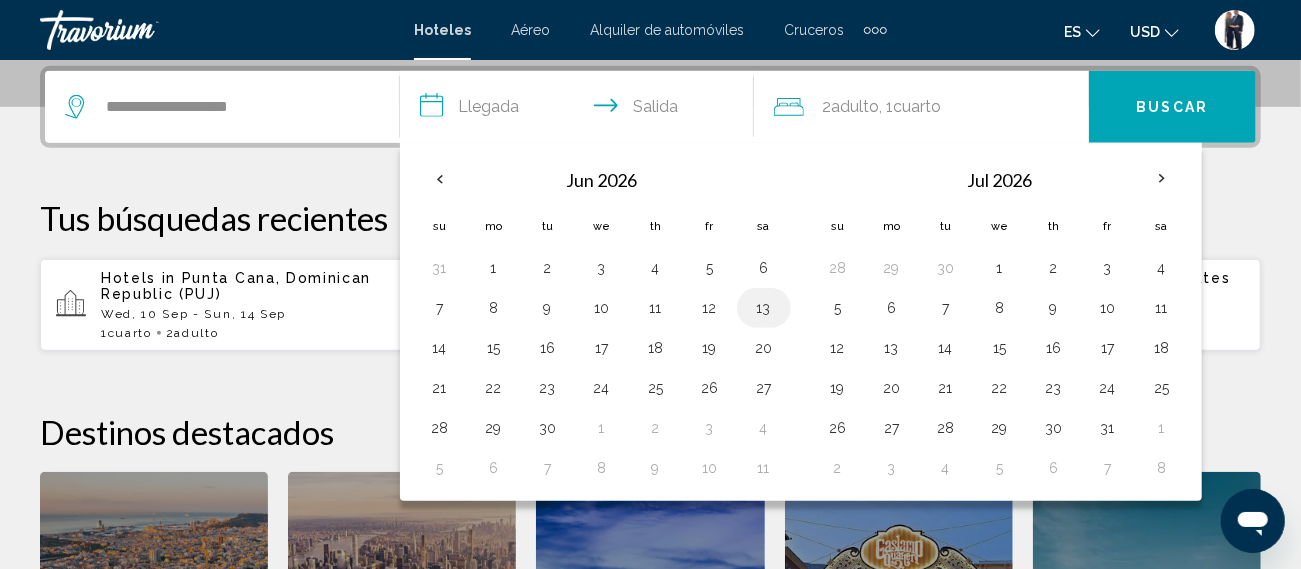click on "13" at bounding box center [764, 308] 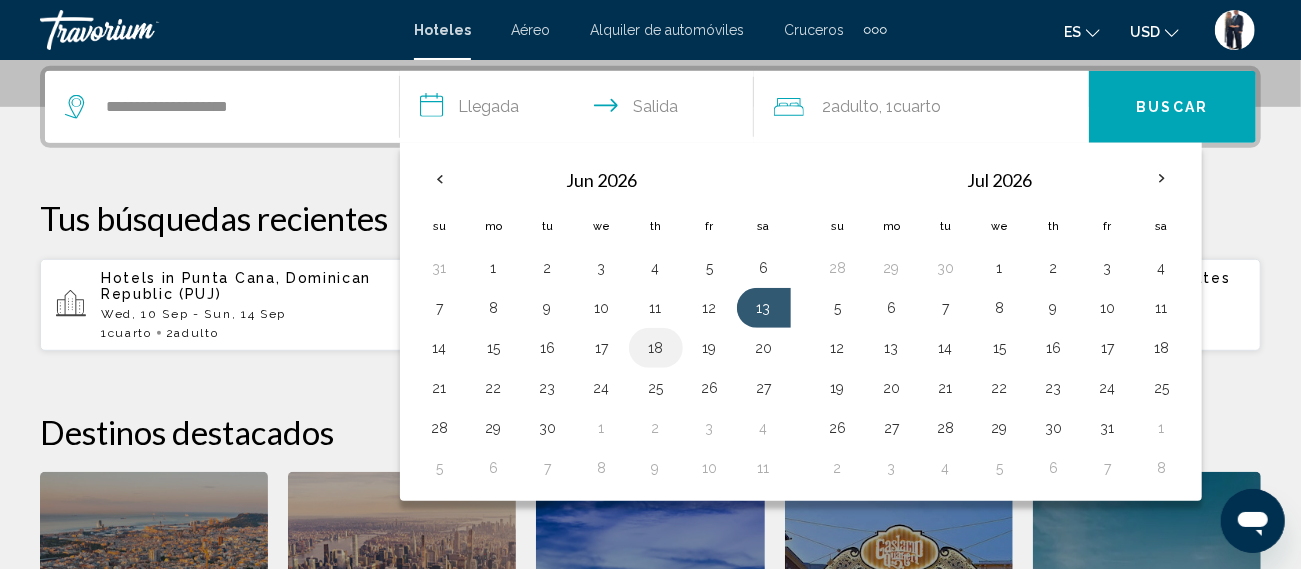 click on "18" at bounding box center (656, 348) 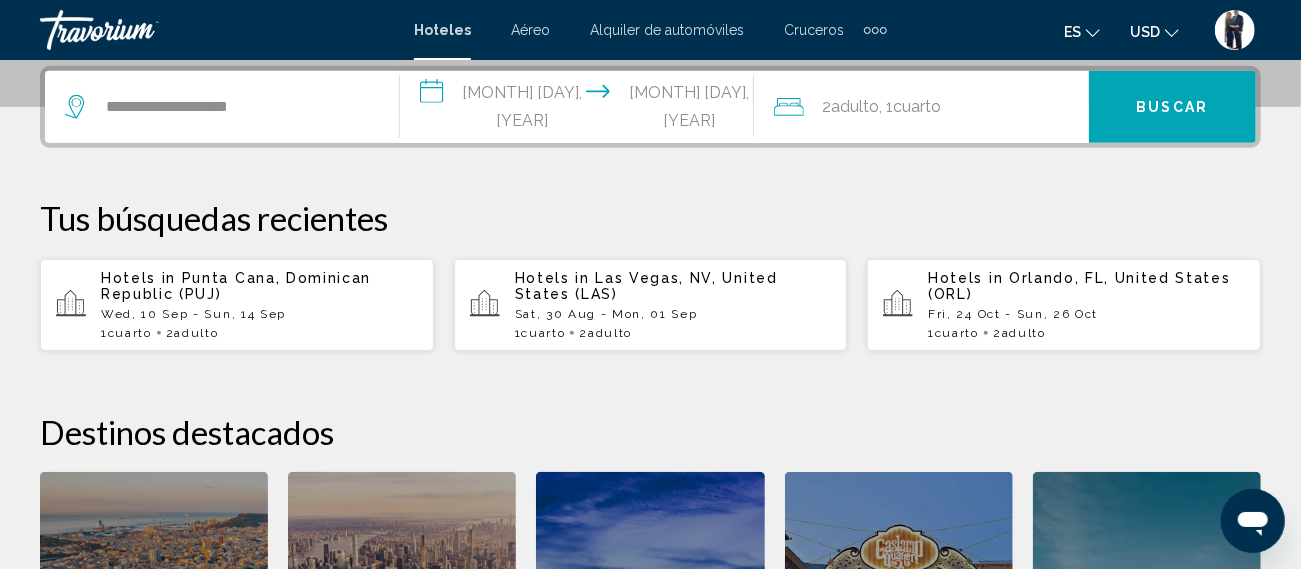 click on "Adulto" 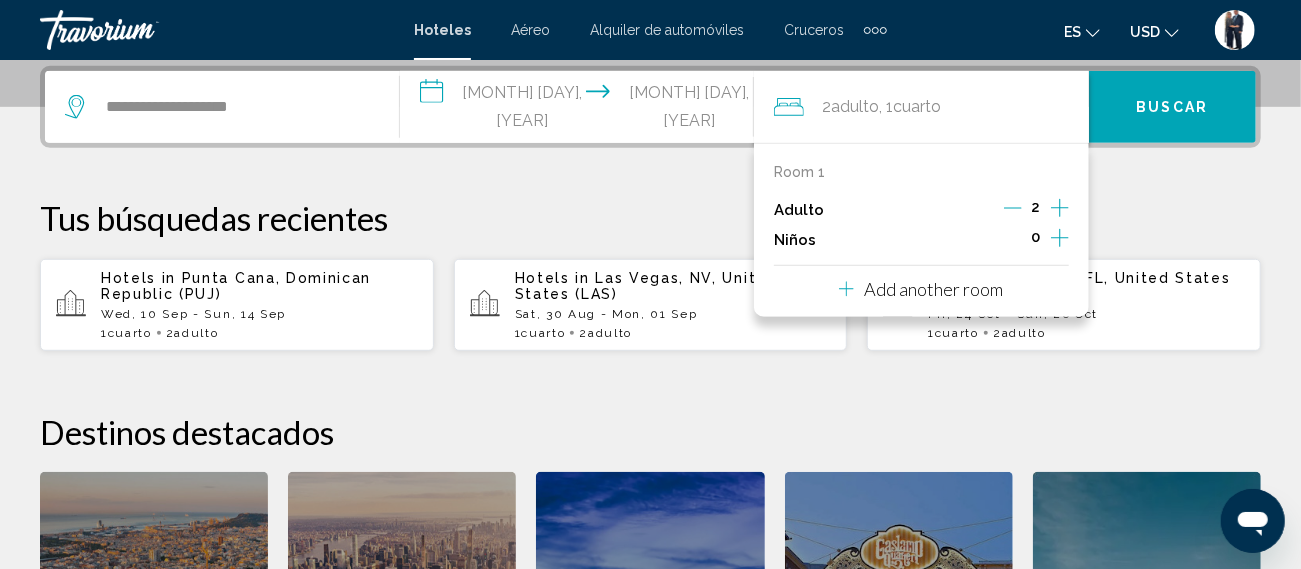 click on "Add another room" at bounding box center [933, 289] 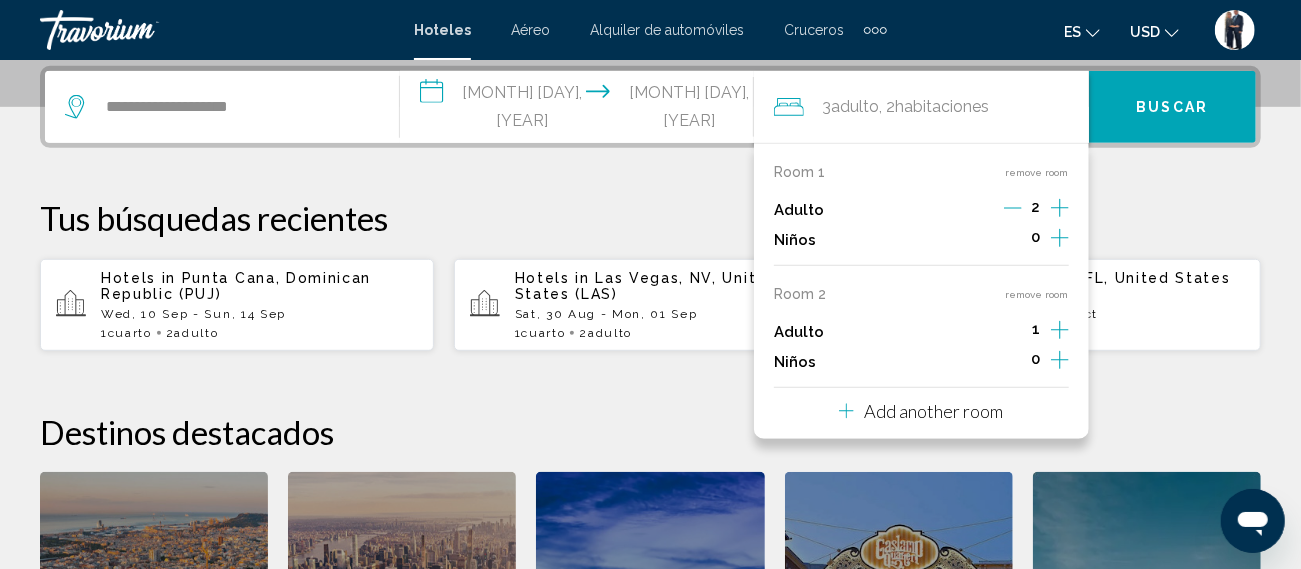 click on "Add another room" at bounding box center (933, 411) 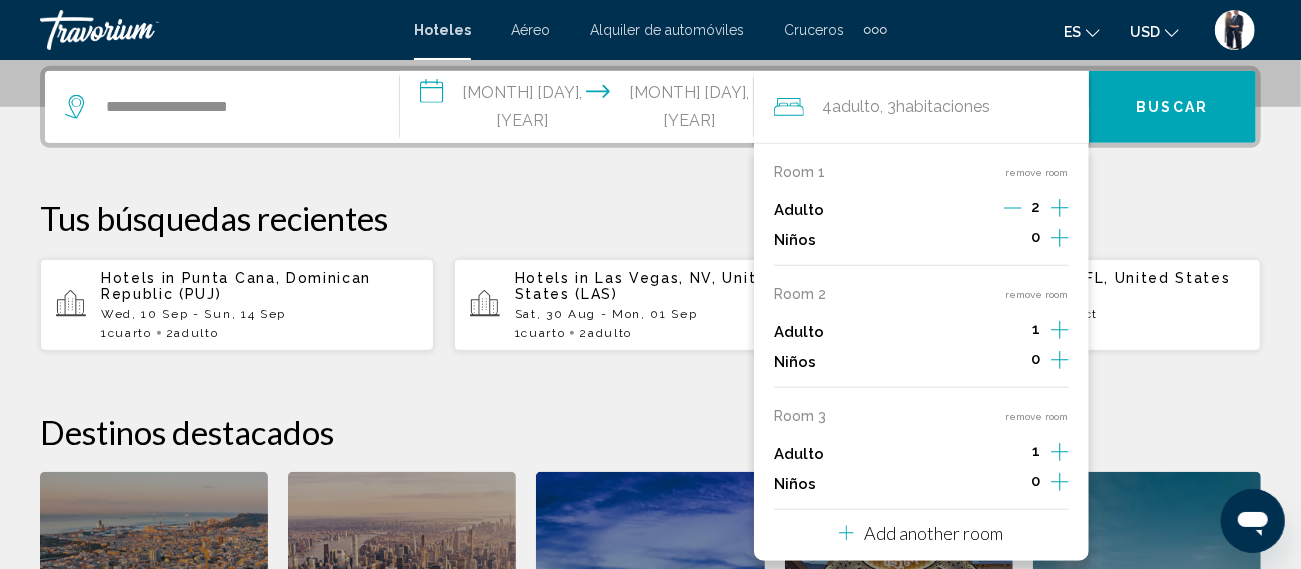 click on "Add another room" at bounding box center (933, 533) 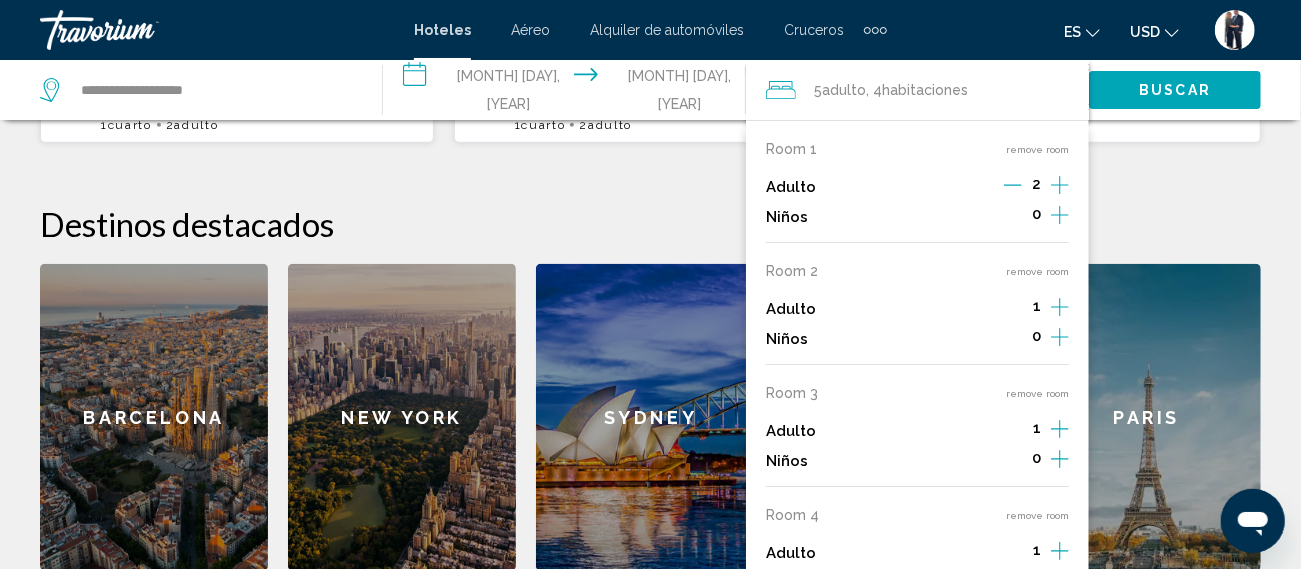 scroll, scrollTop: 704, scrollLeft: 0, axis: vertical 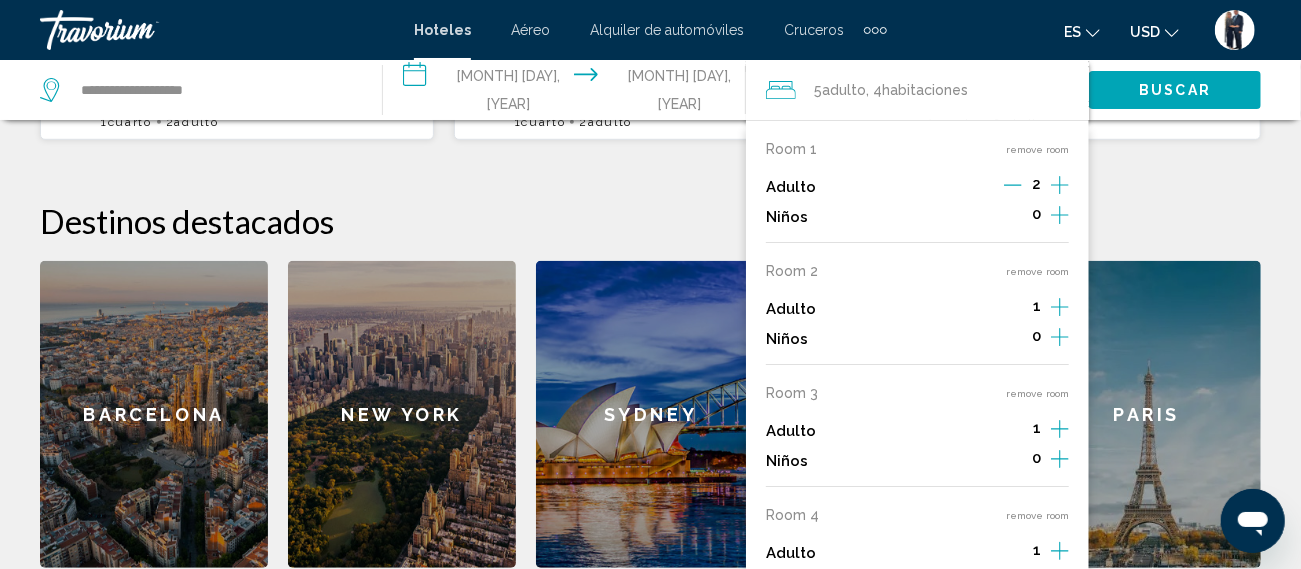 click on "Destinos destacados" 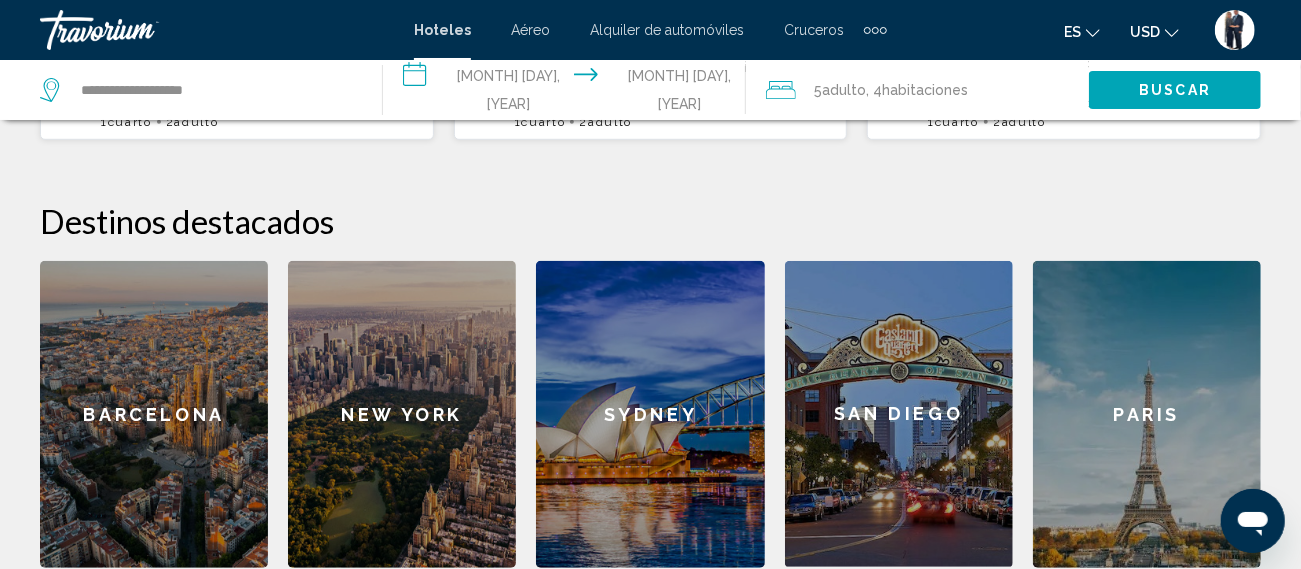 click on "Adulto" 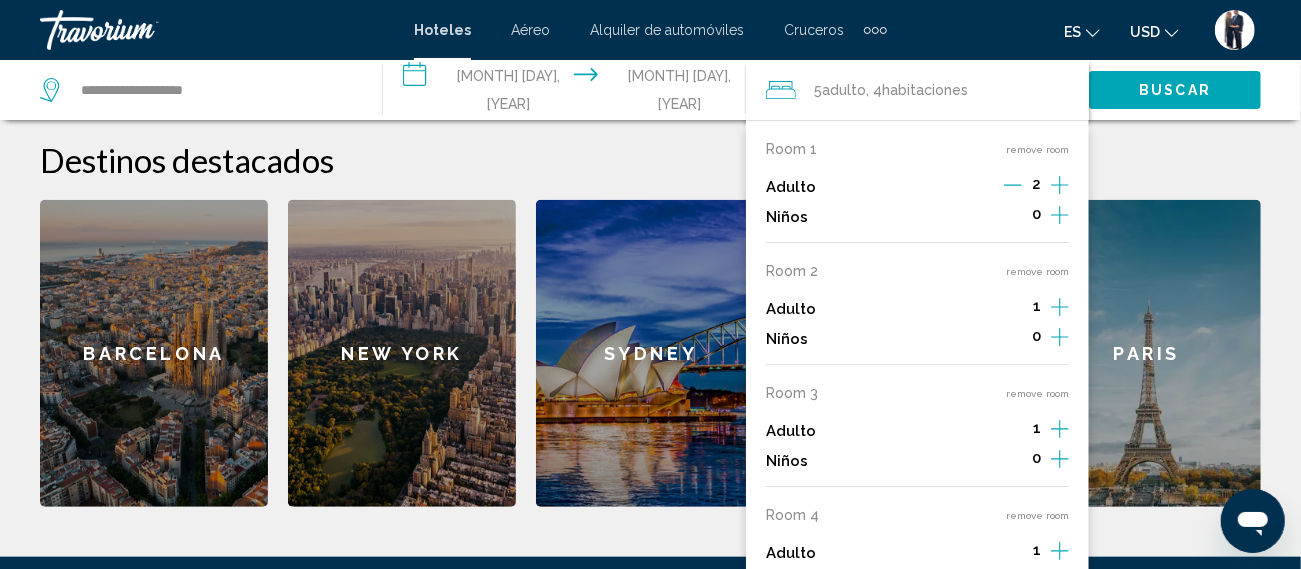 scroll, scrollTop: 764, scrollLeft: 0, axis: vertical 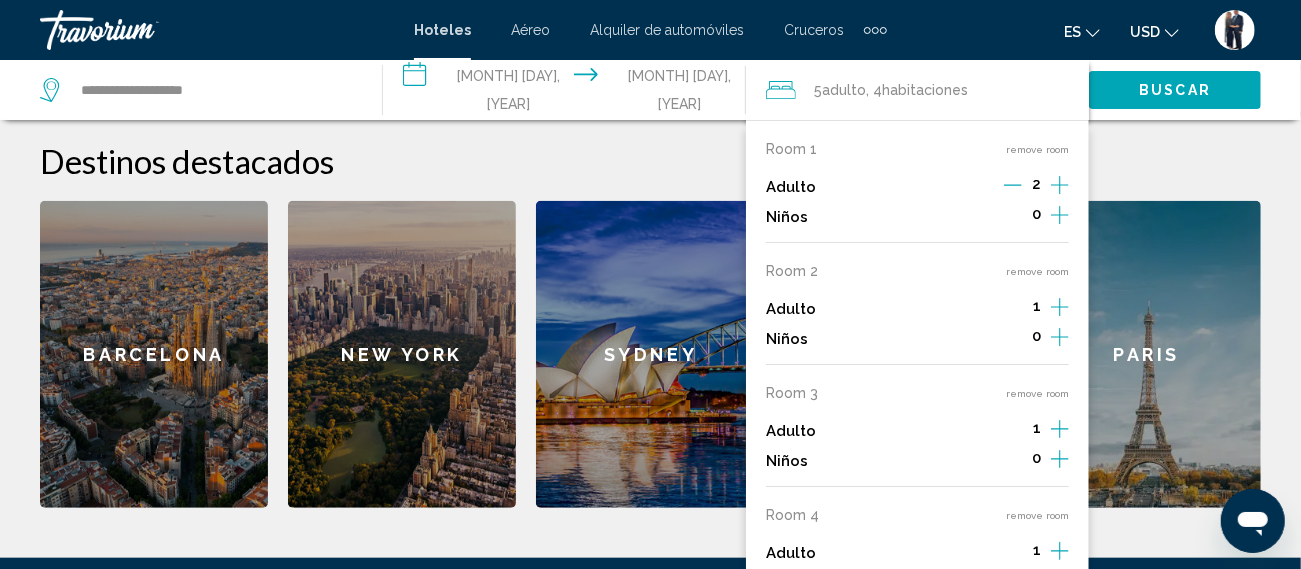 click on "remove room" at bounding box center [1037, 515] 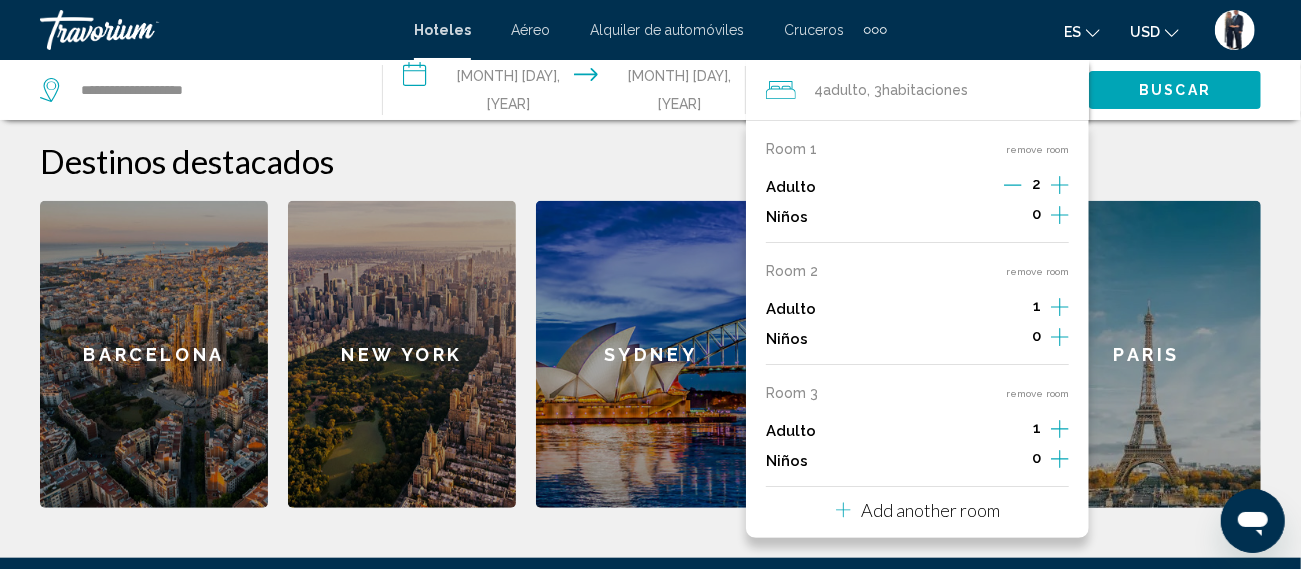 click on "remove room" at bounding box center (1037, 393) 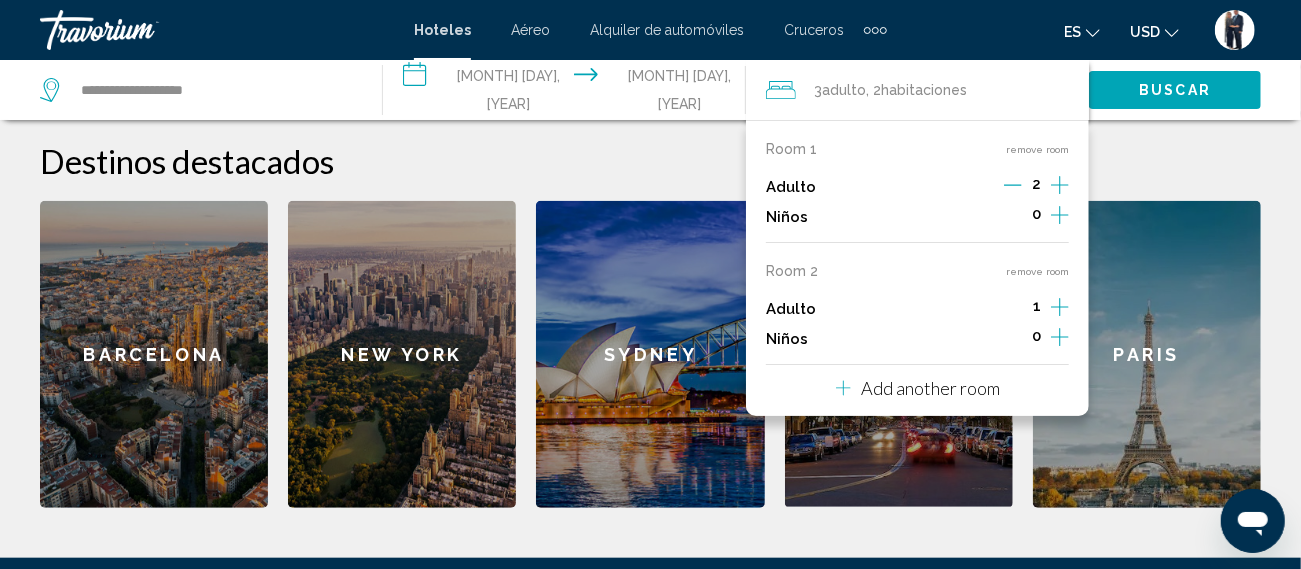 click 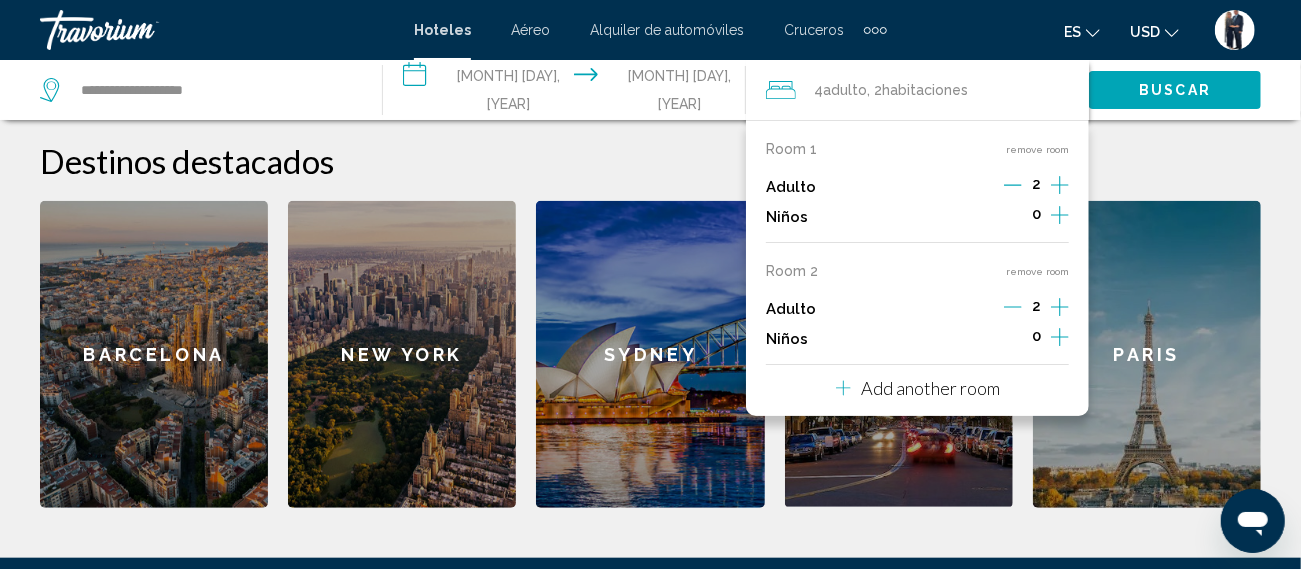 click 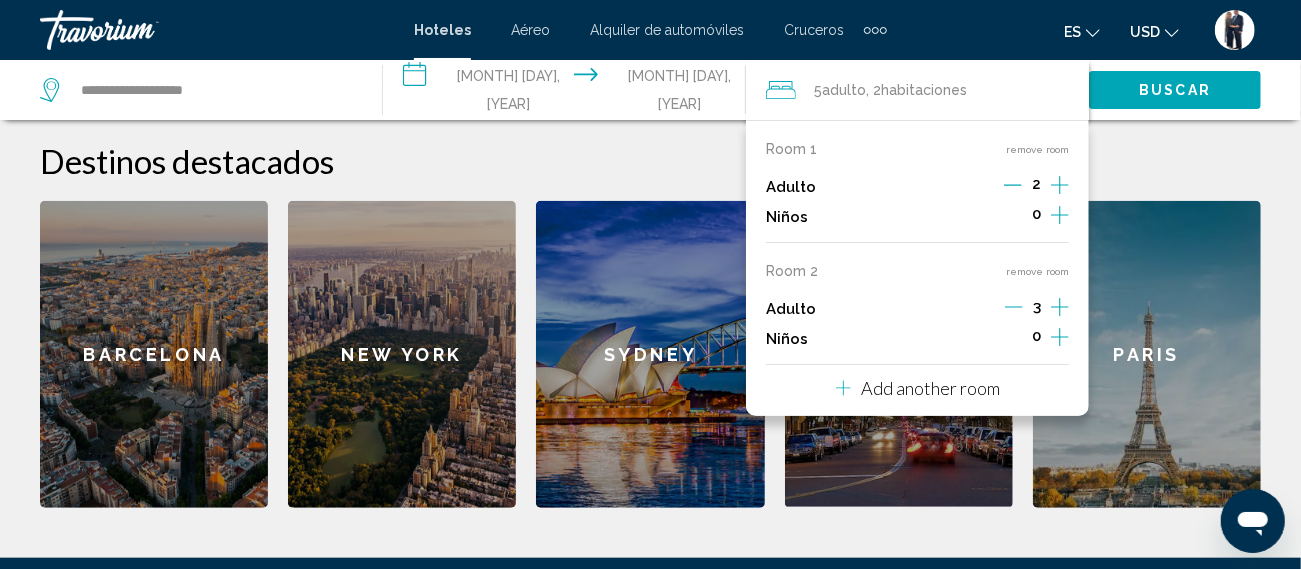 click 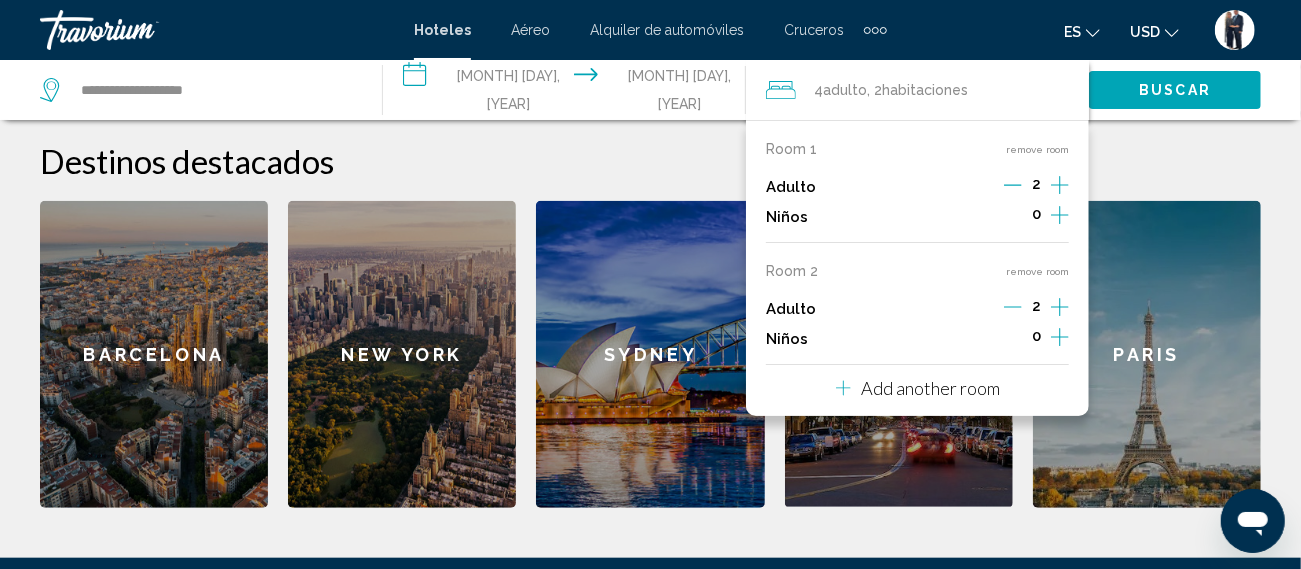 click 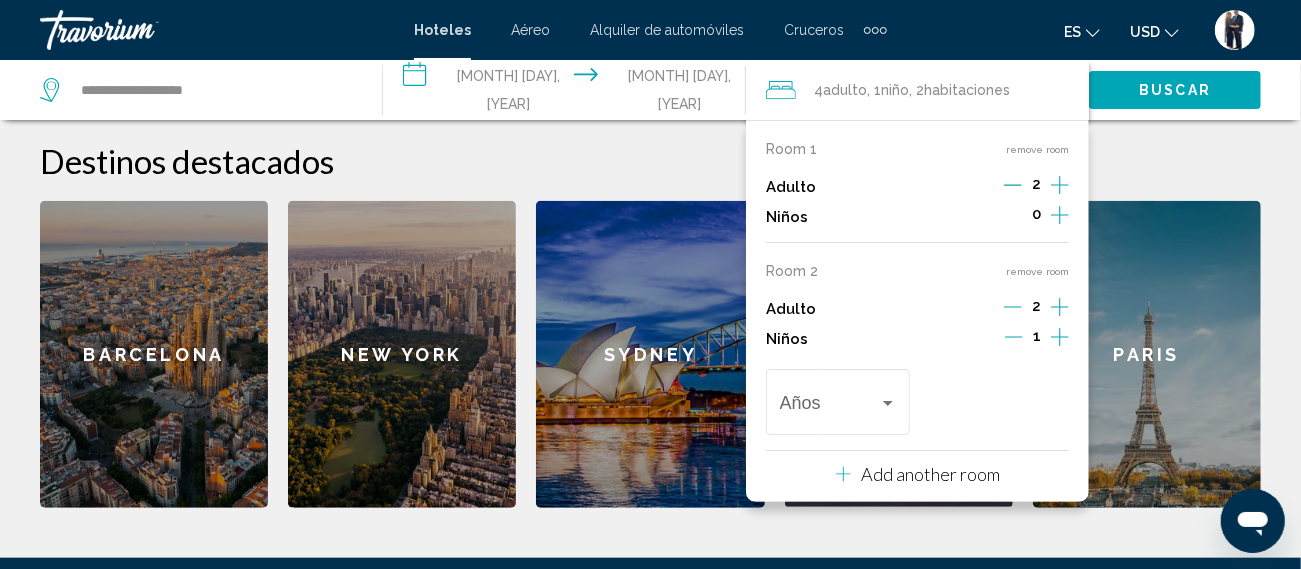 click 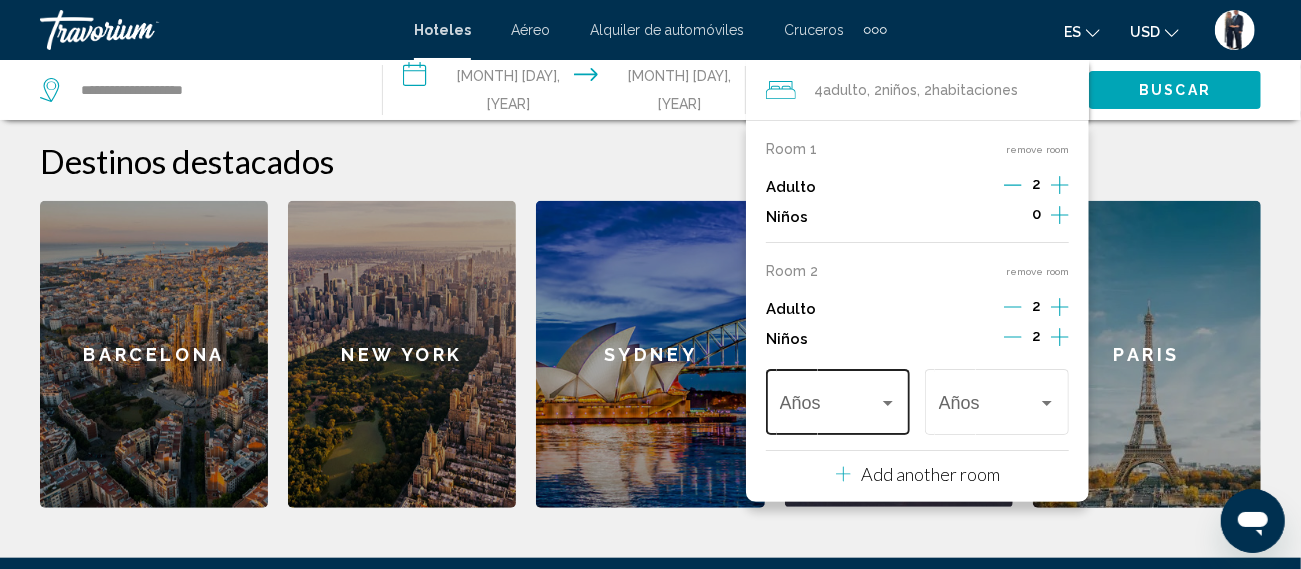 click at bounding box center [838, 407] 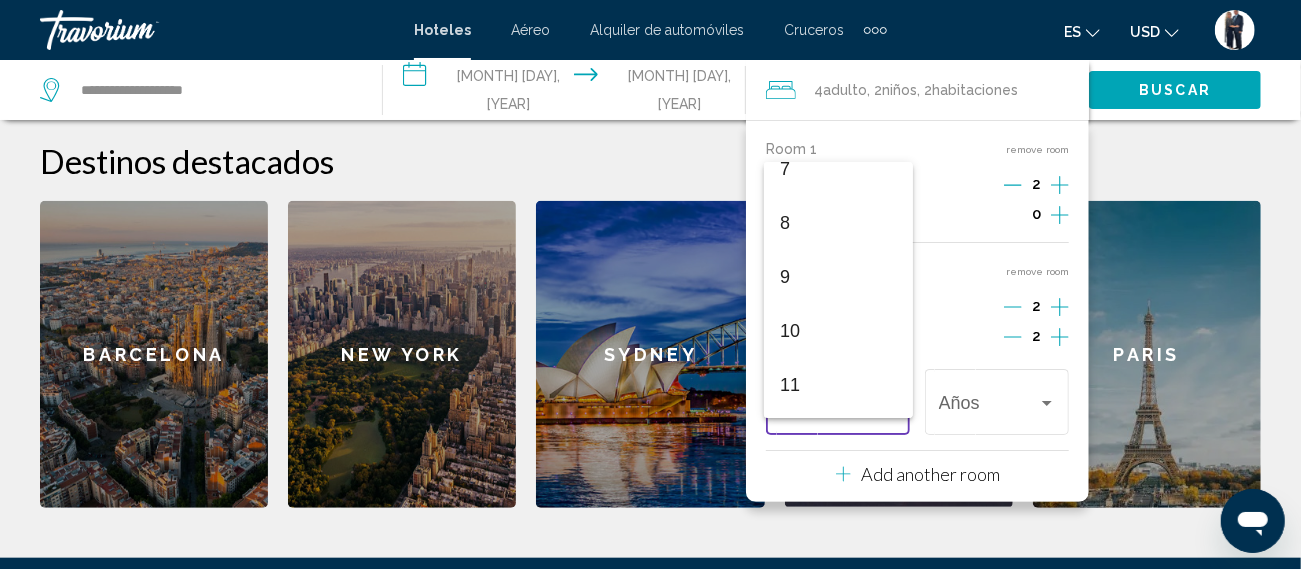 scroll, scrollTop: 400, scrollLeft: 0, axis: vertical 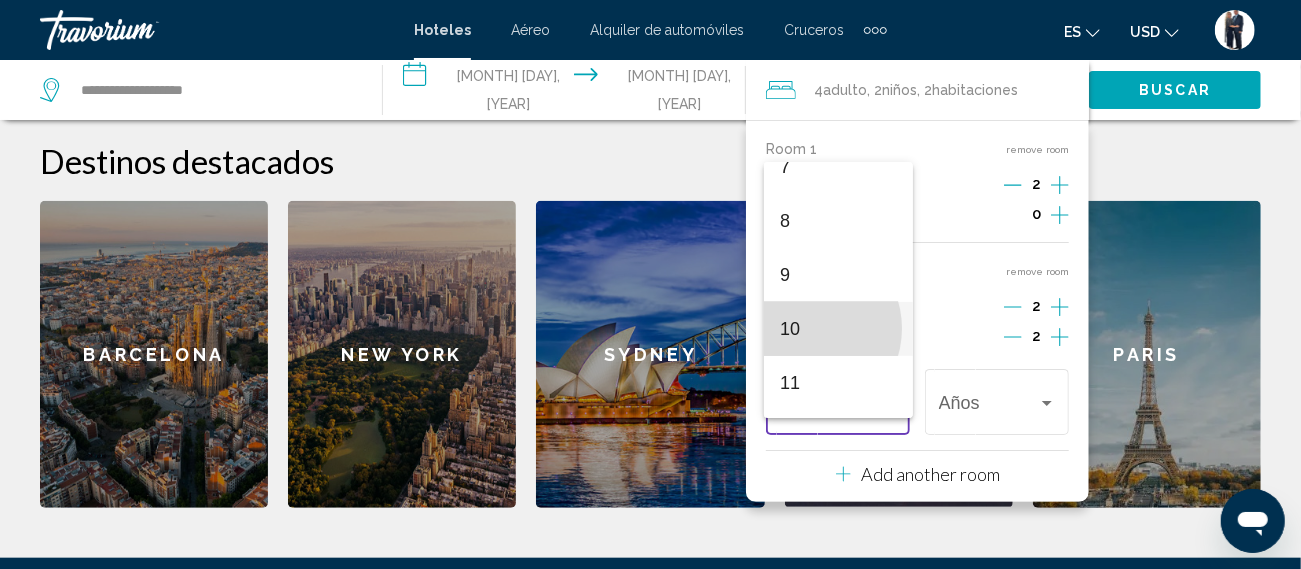 click on "10" at bounding box center (838, 329) 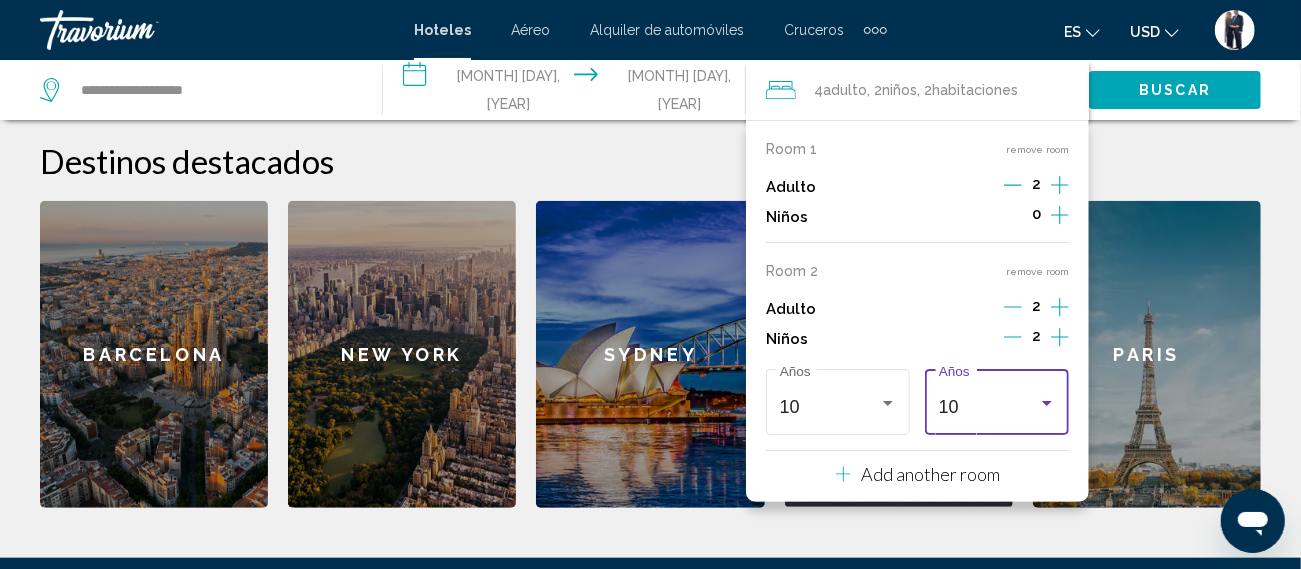 click at bounding box center (1047, 403) 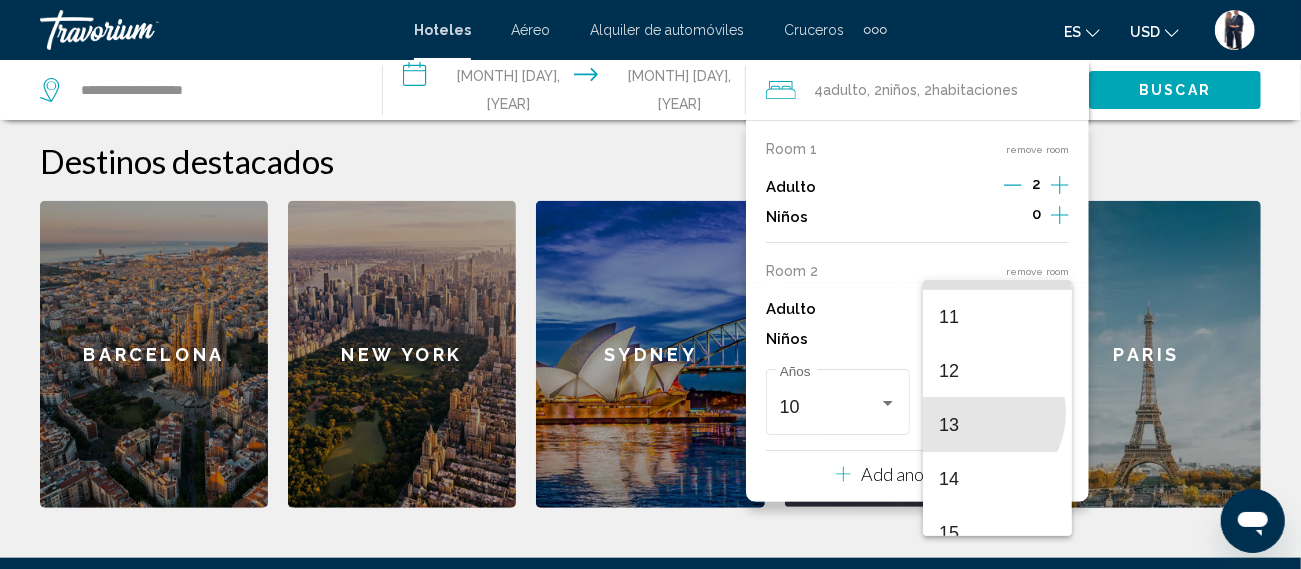 scroll, scrollTop: 606, scrollLeft: 0, axis: vertical 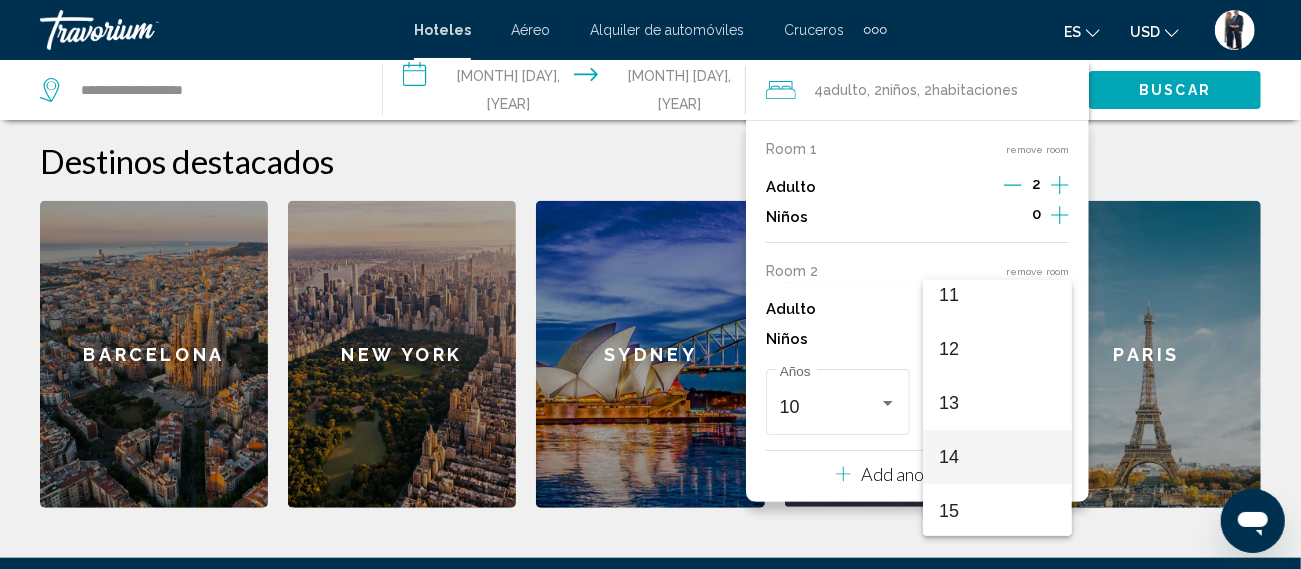 click on "14" at bounding box center [997, 457] 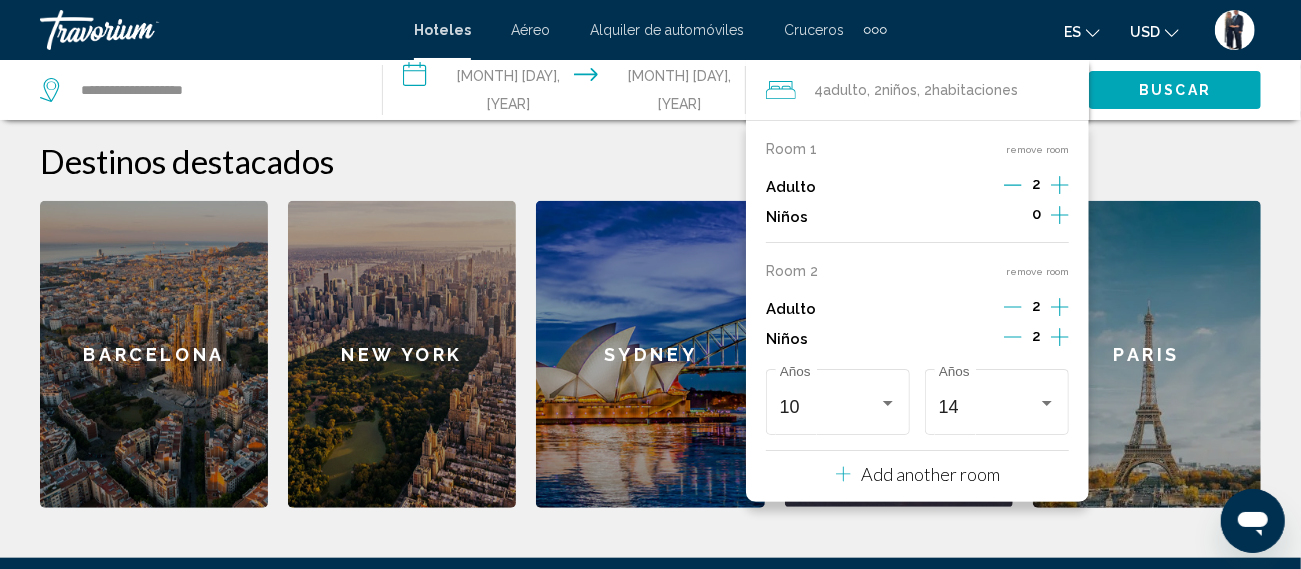 click on "Buscar" at bounding box center (1175, 89) 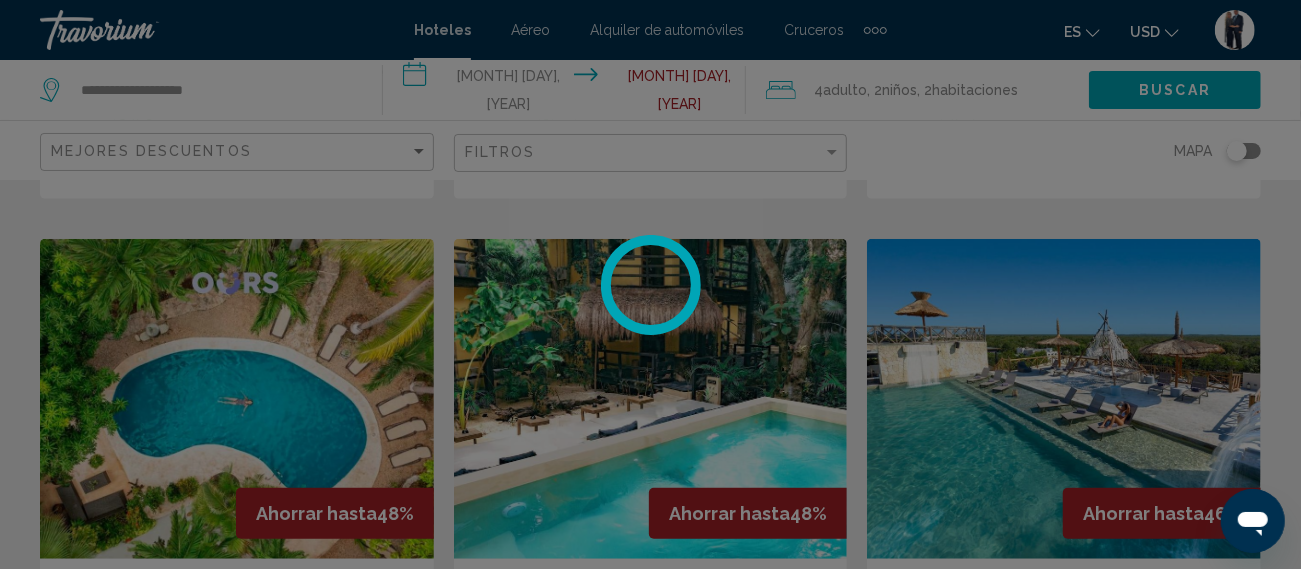 scroll, scrollTop: 0, scrollLeft: 0, axis: both 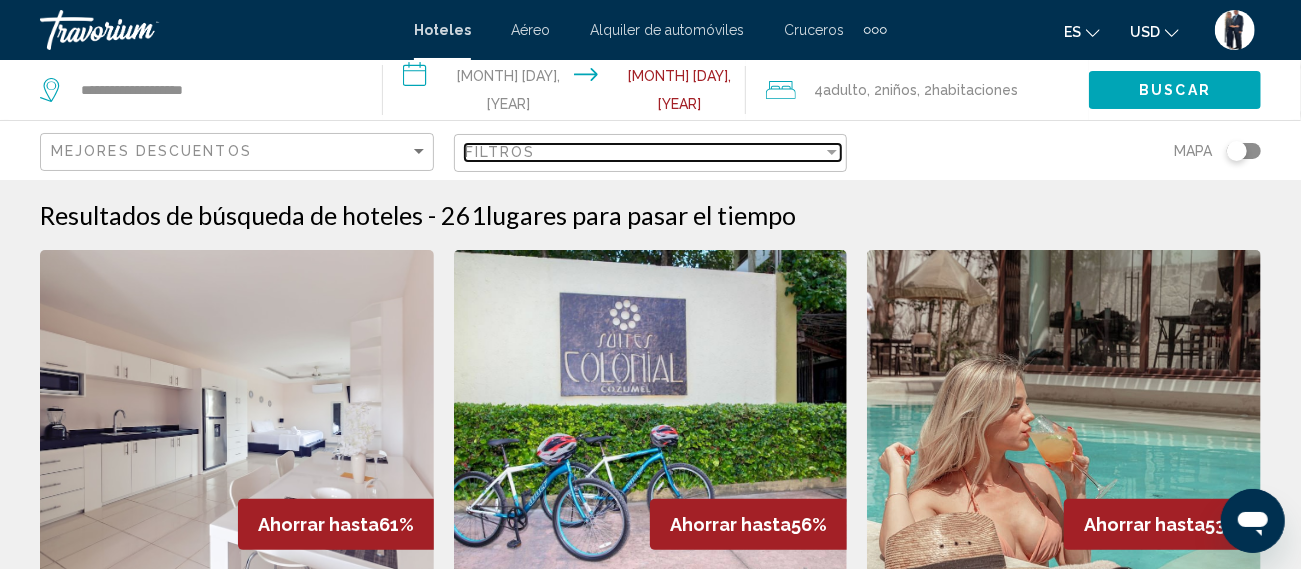 click on "Filtros" at bounding box center [644, 152] 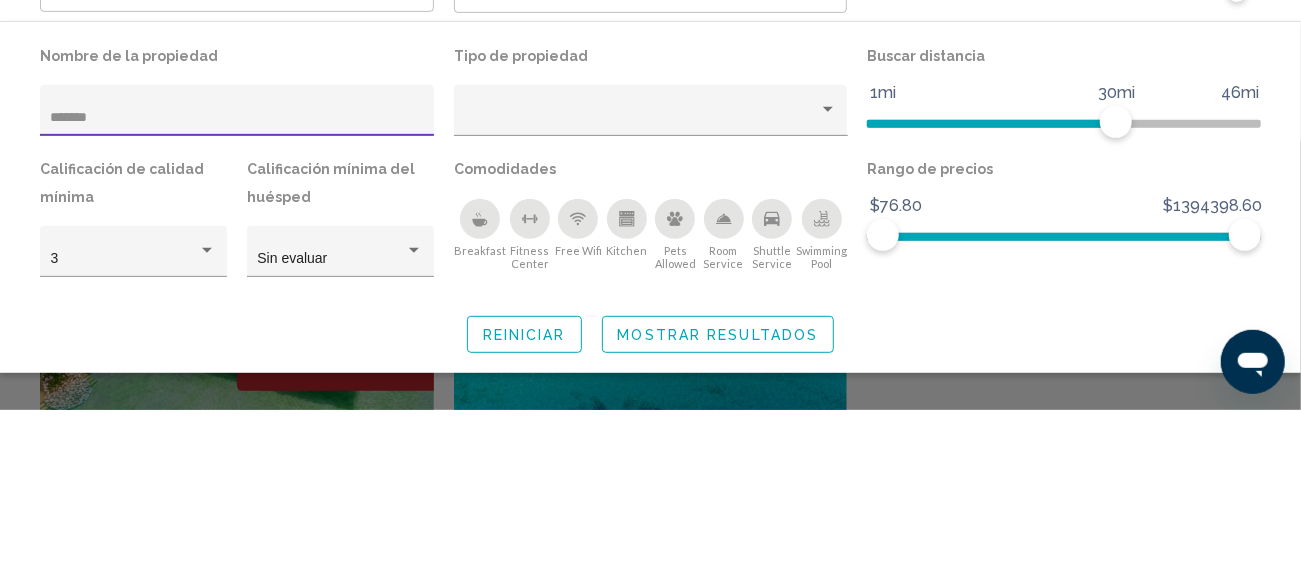 type on "******" 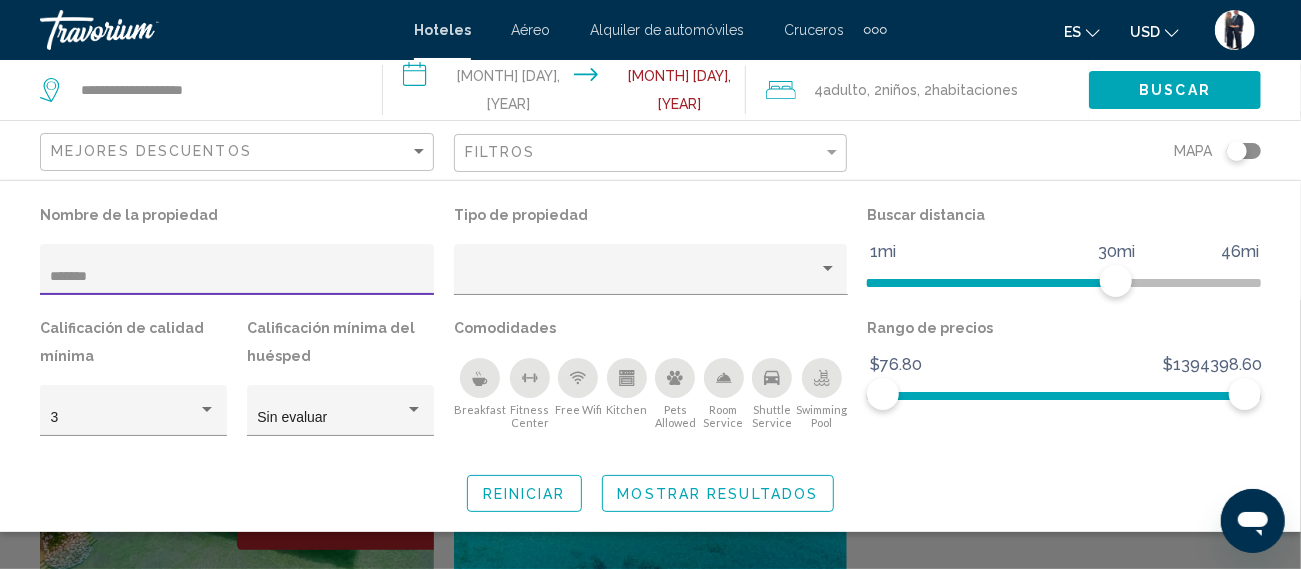 click 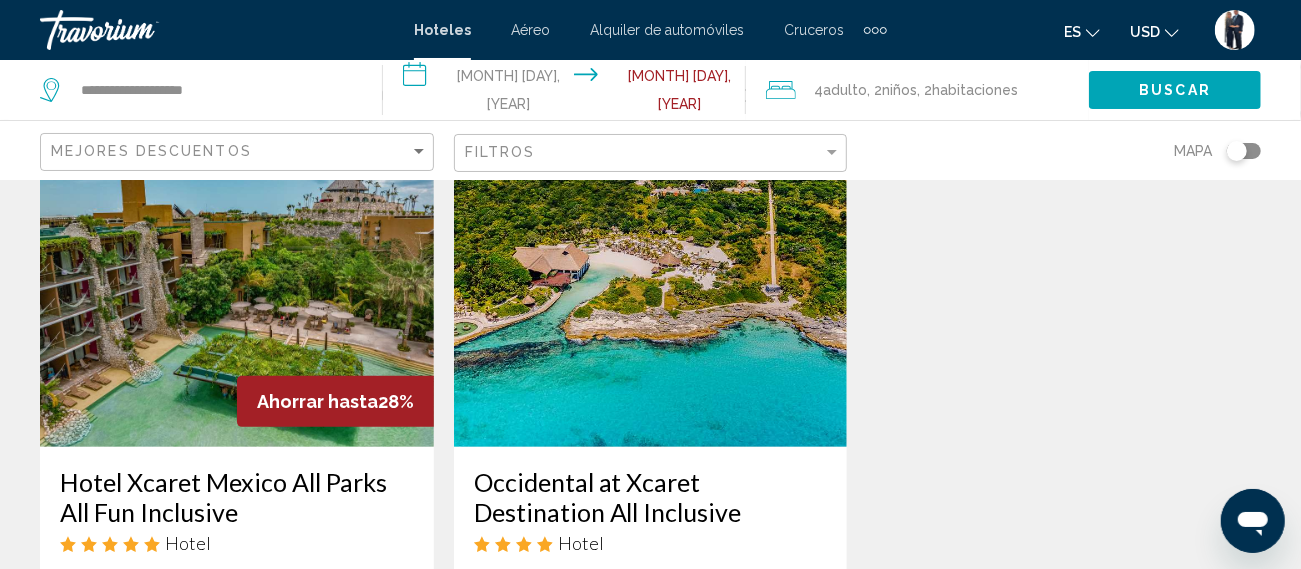 scroll, scrollTop: 149, scrollLeft: 0, axis: vertical 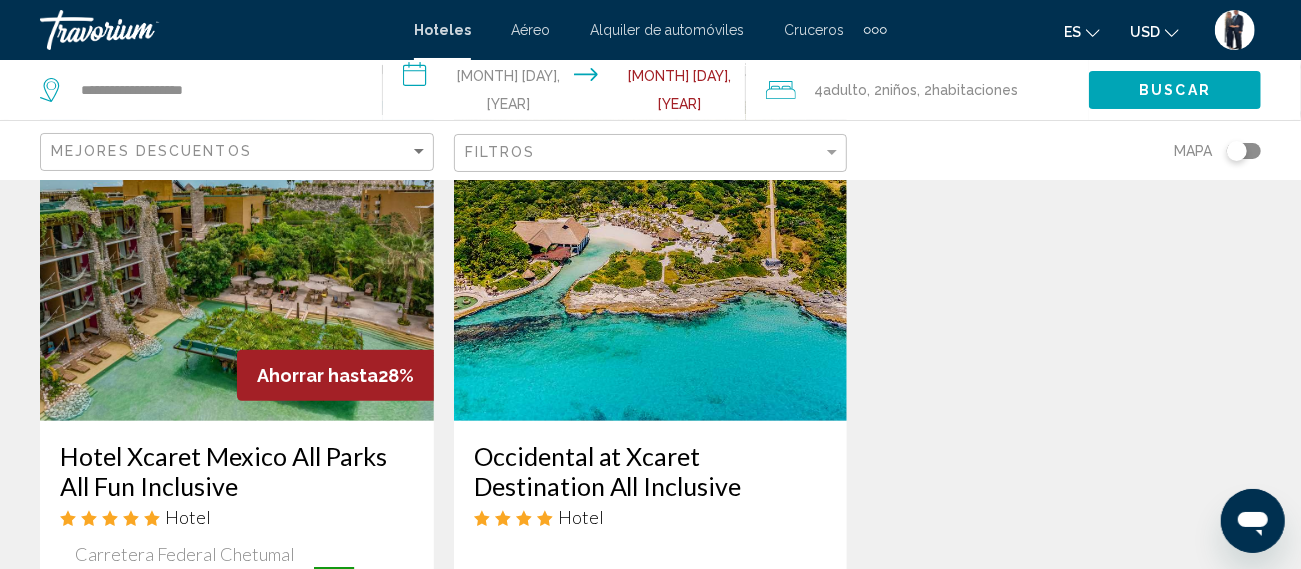click at bounding box center (237, 261) 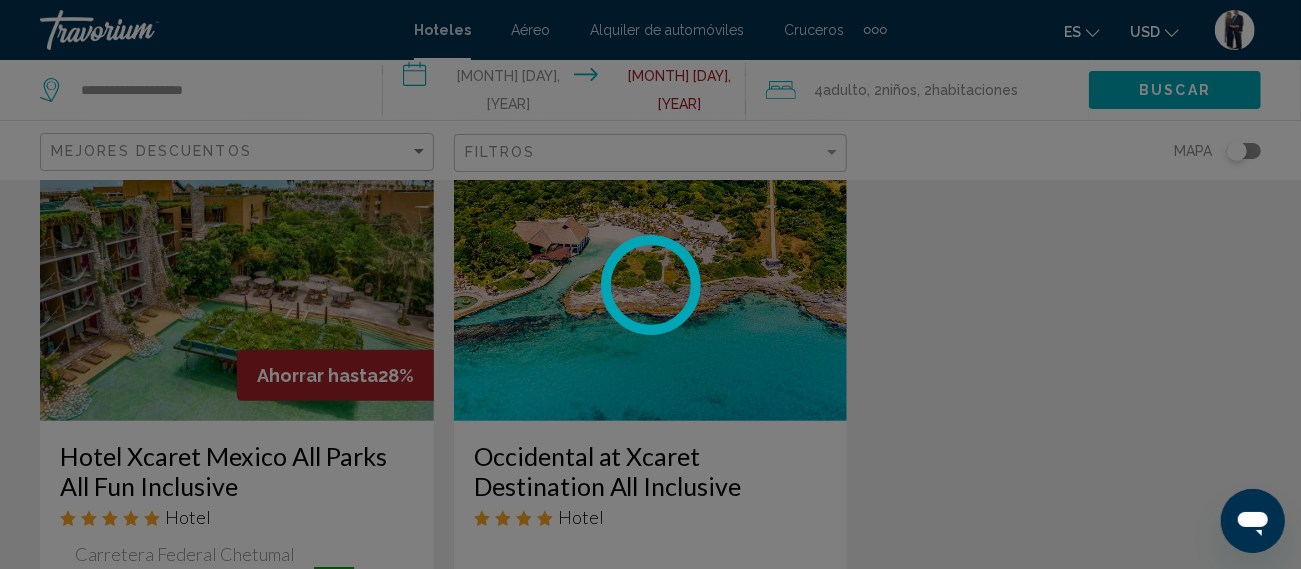 scroll, scrollTop: 250, scrollLeft: 0, axis: vertical 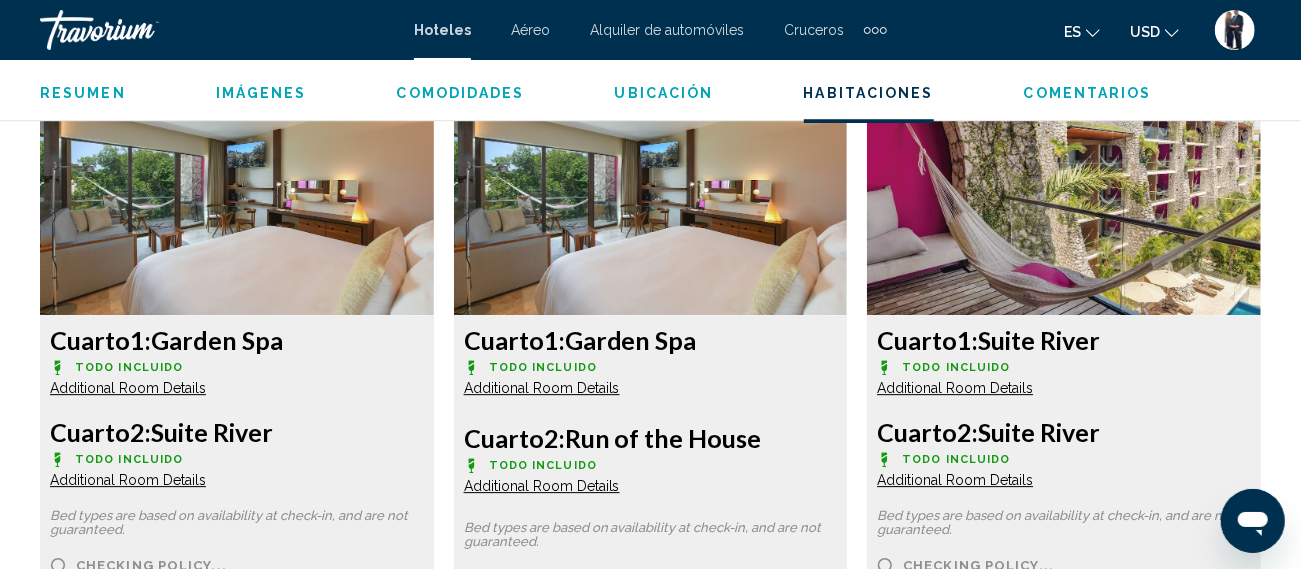 click on "Bed types are based on availability at check-in, and are not guaranteed." at bounding box center [237, -3178] 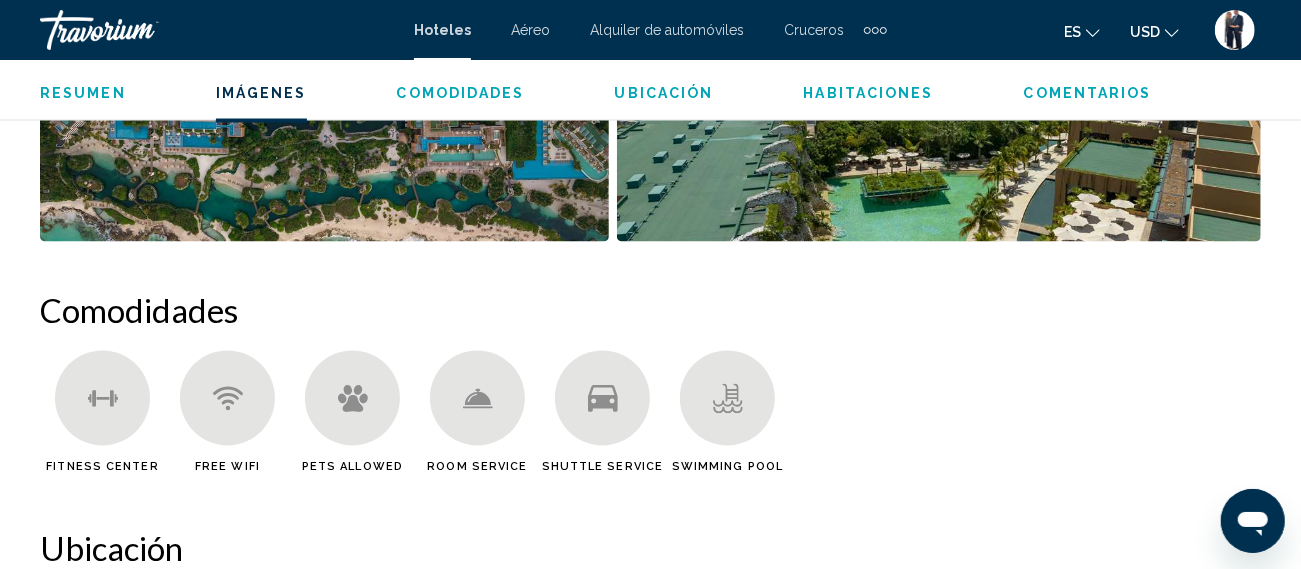 scroll, scrollTop: 1771, scrollLeft: 0, axis: vertical 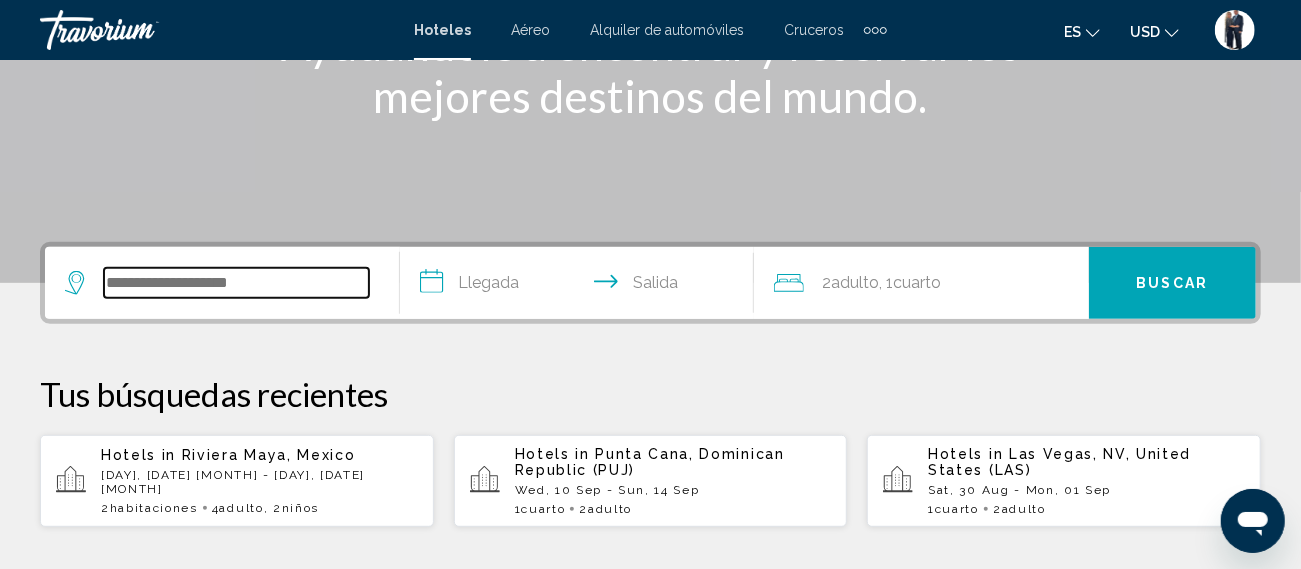 click at bounding box center (236, 283) 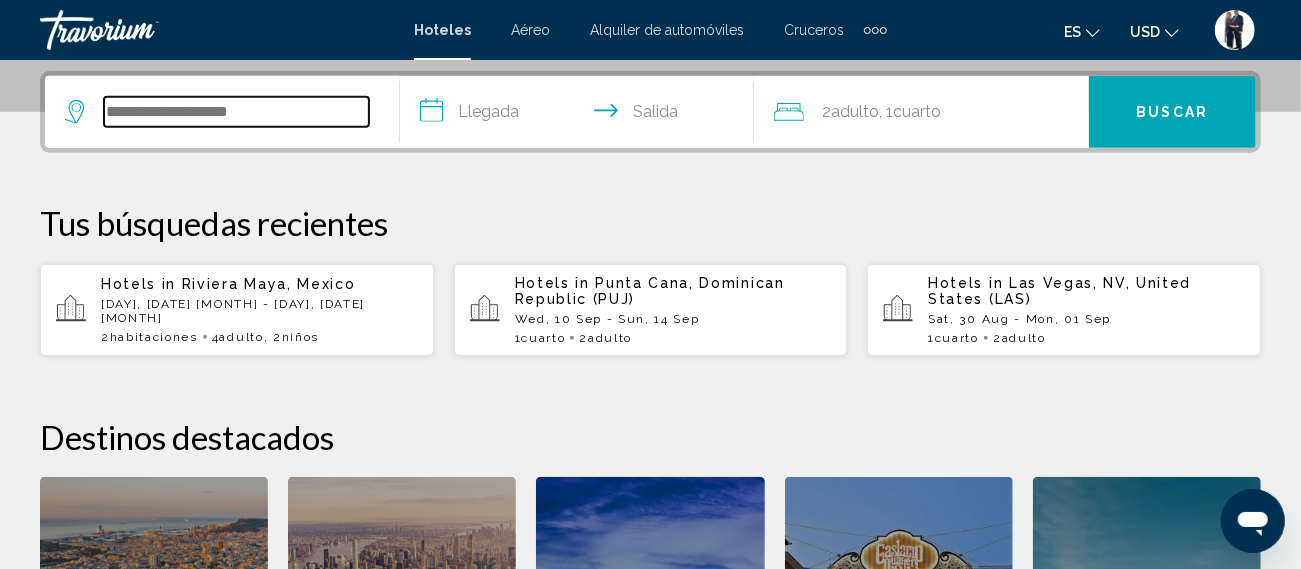 scroll, scrollTop: 493, scrollLeft: 0, axis: vertical 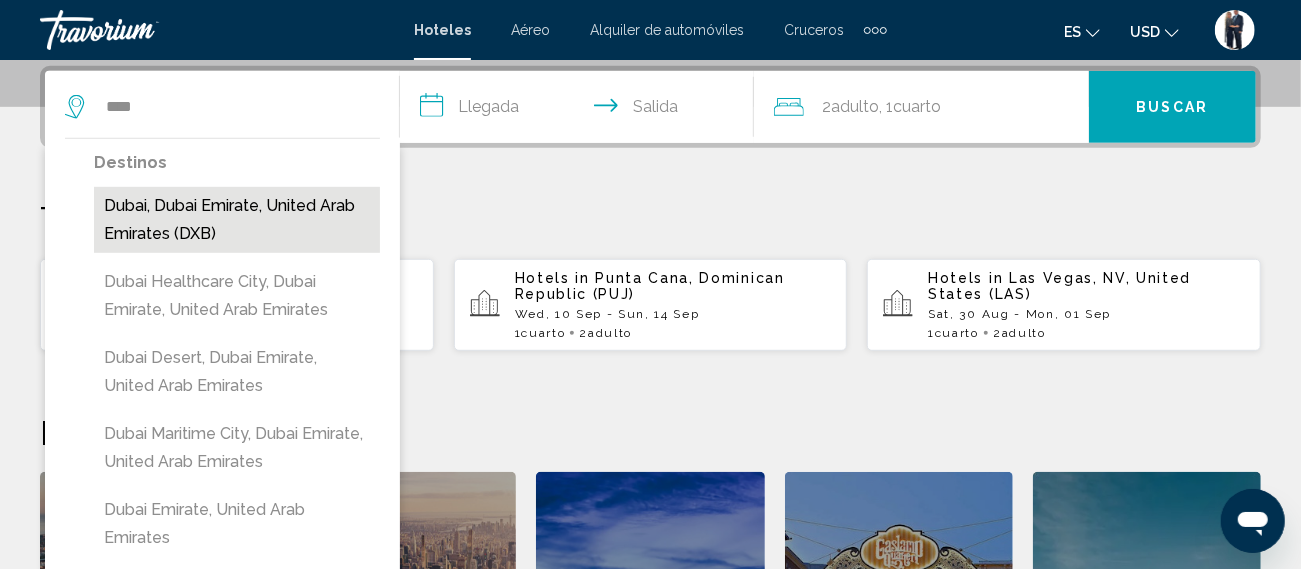 click on "Dubai, Dubai Emirate, United Arab Emirates (DXB)" at bounding box center (237, 220) 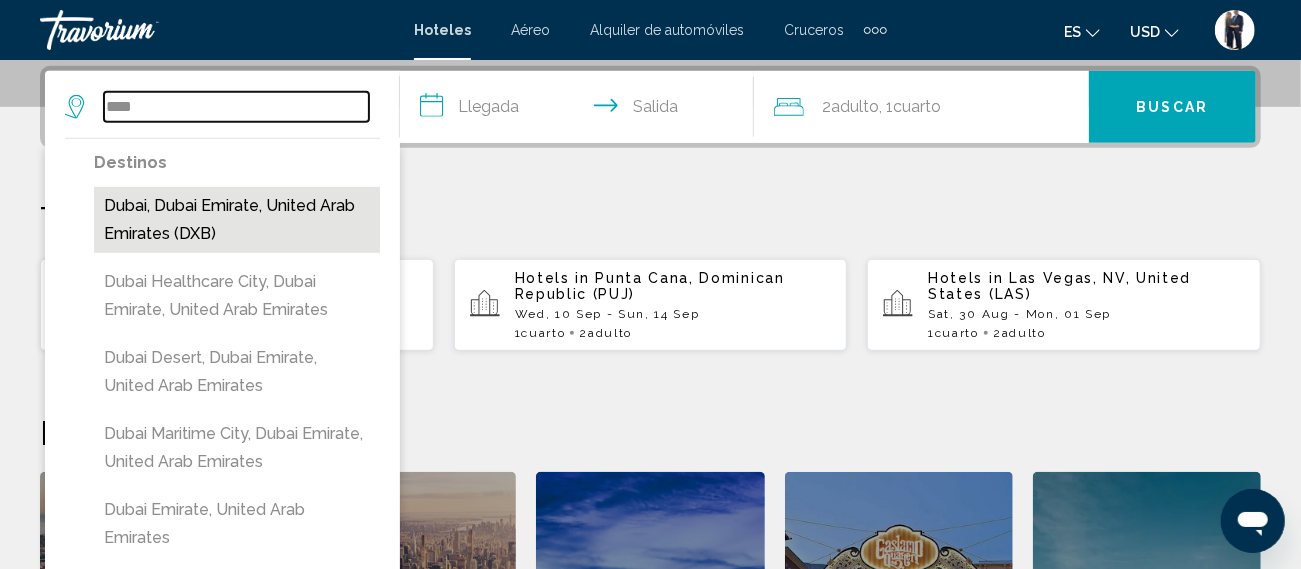 type on "**********" 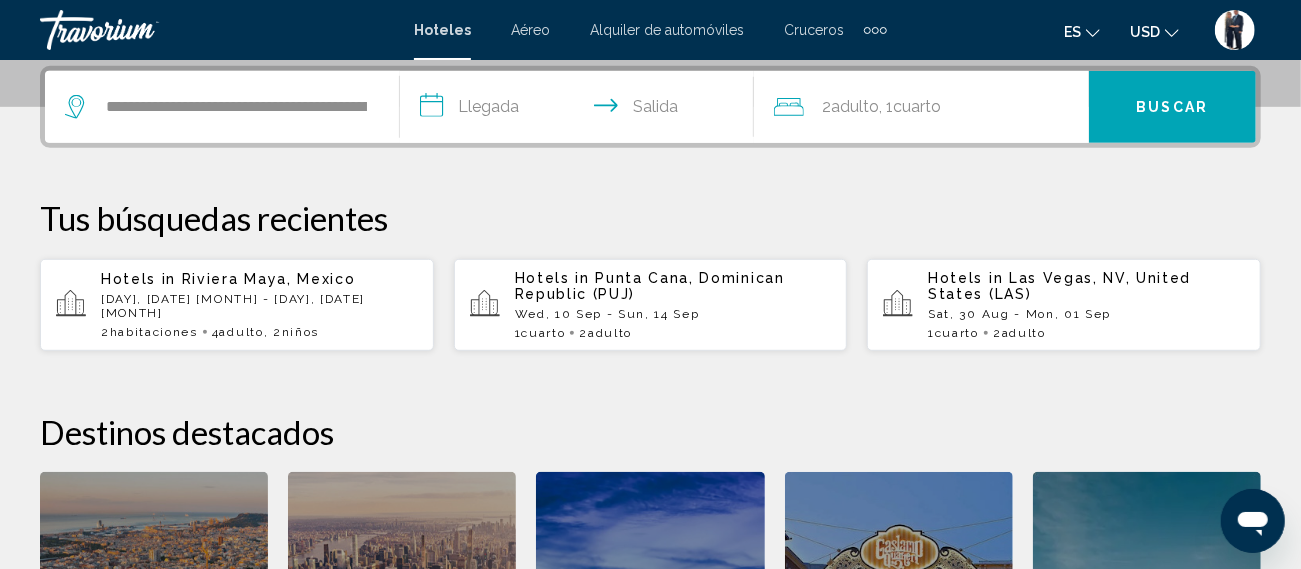 click on "**********" at bounding box center [581, 110] 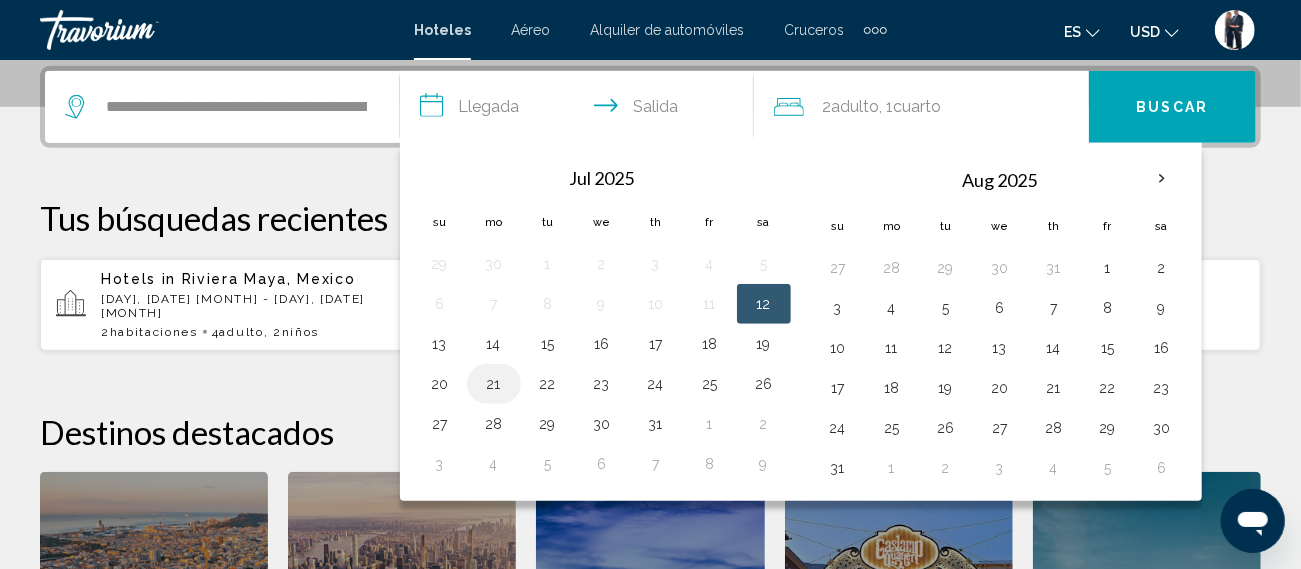 click on "21" at bounding box center (494, 384) 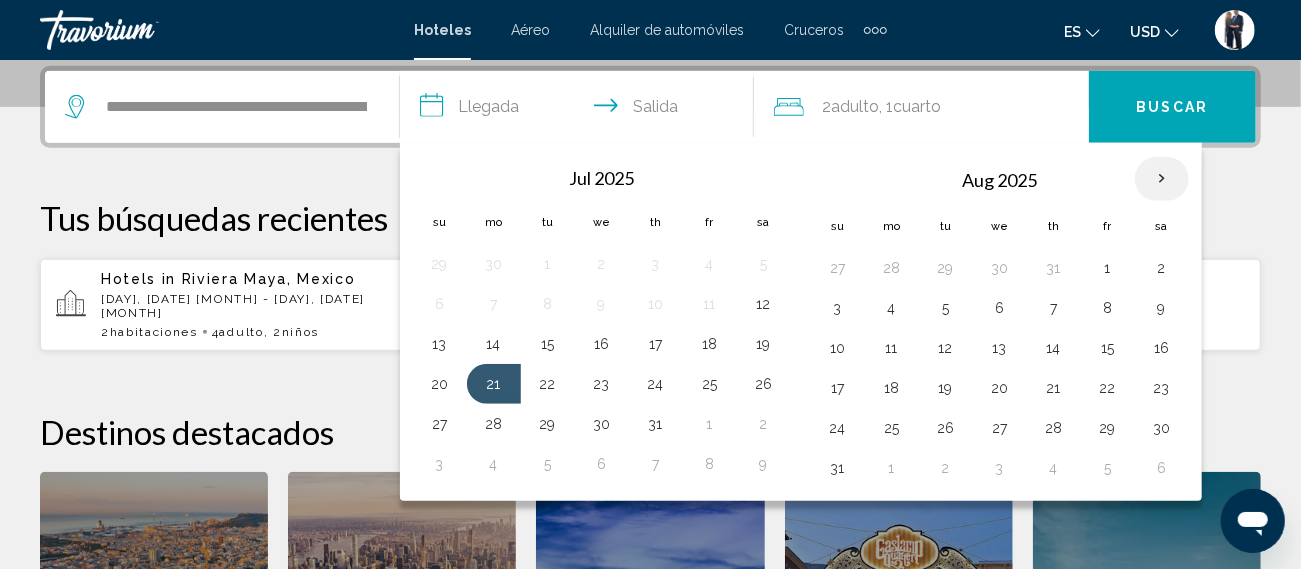 click at bounding box center (1162, 179) 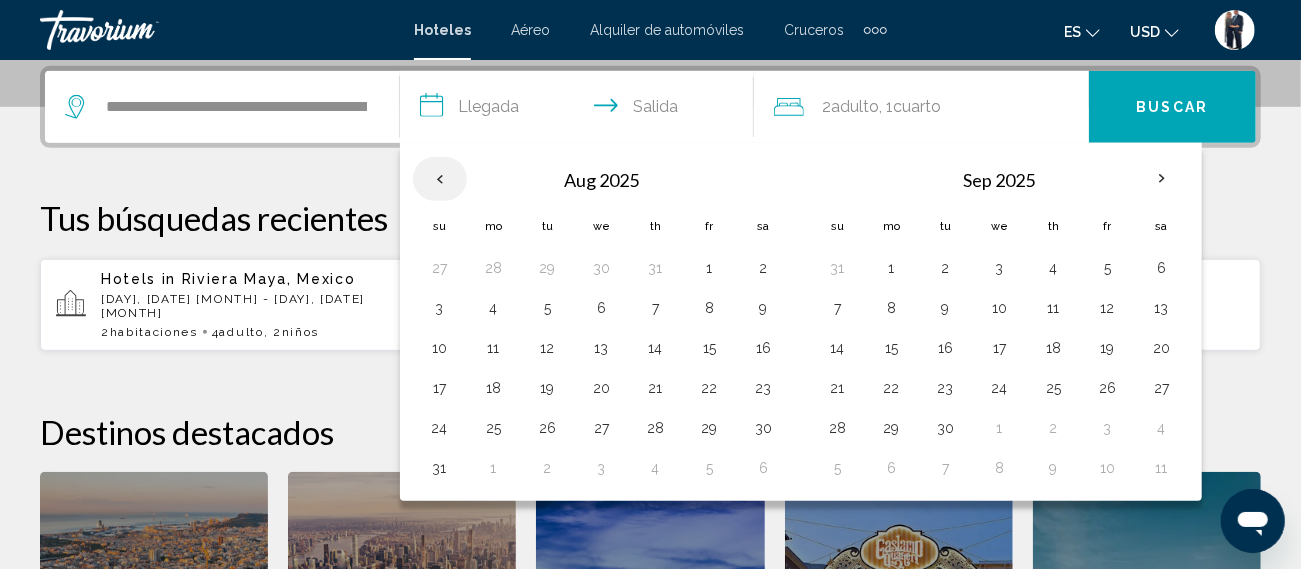 click at bounding box center [440, 179] 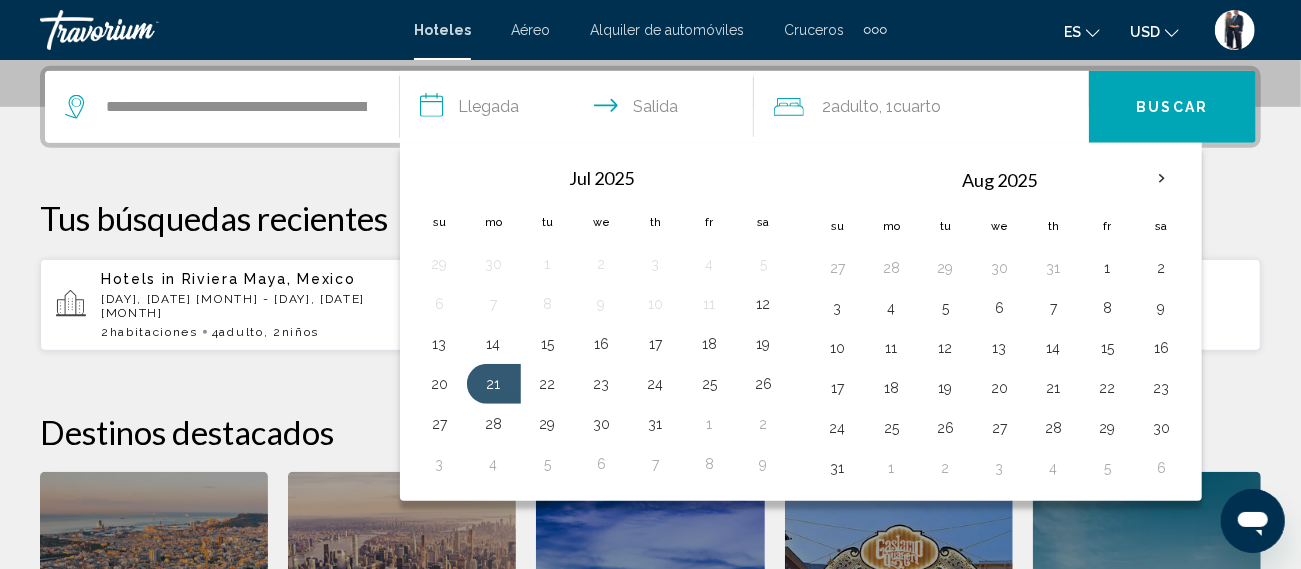 click on "**********" at bounding box center (581, 110) 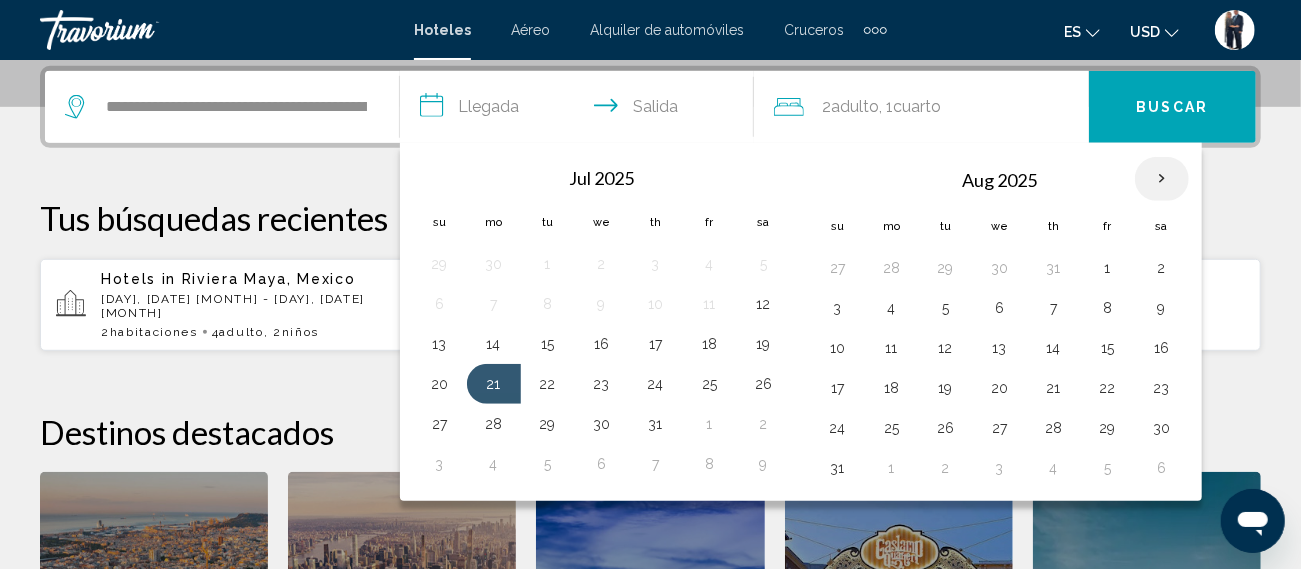 click at bounding box center [1162, 179] 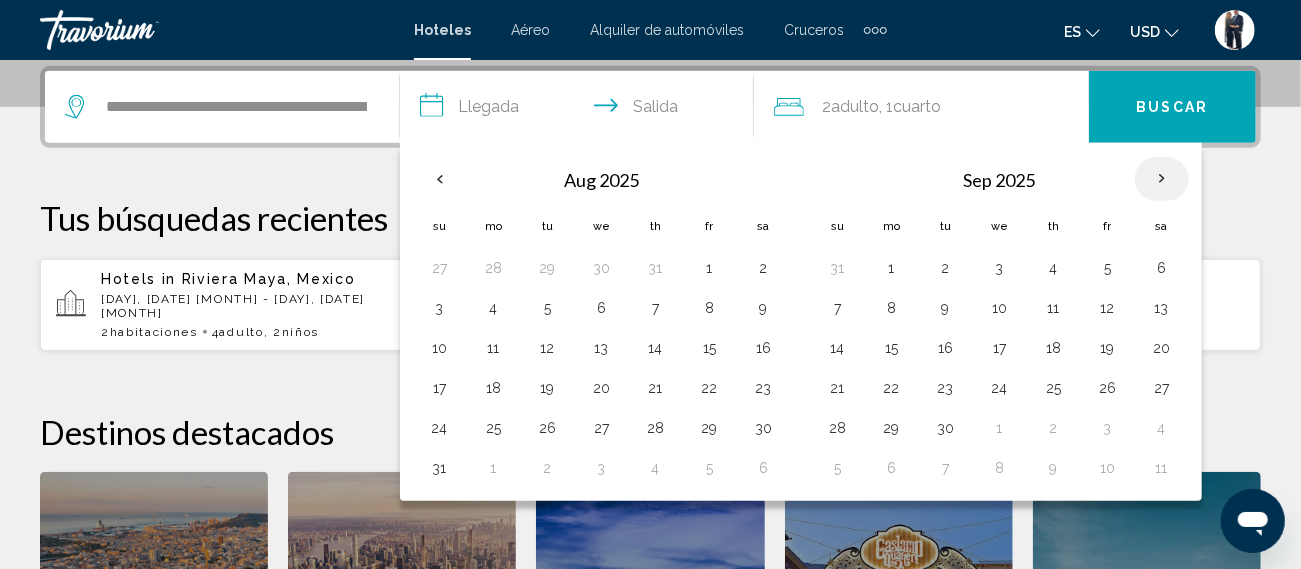 click at bounding box center [1162, 179] 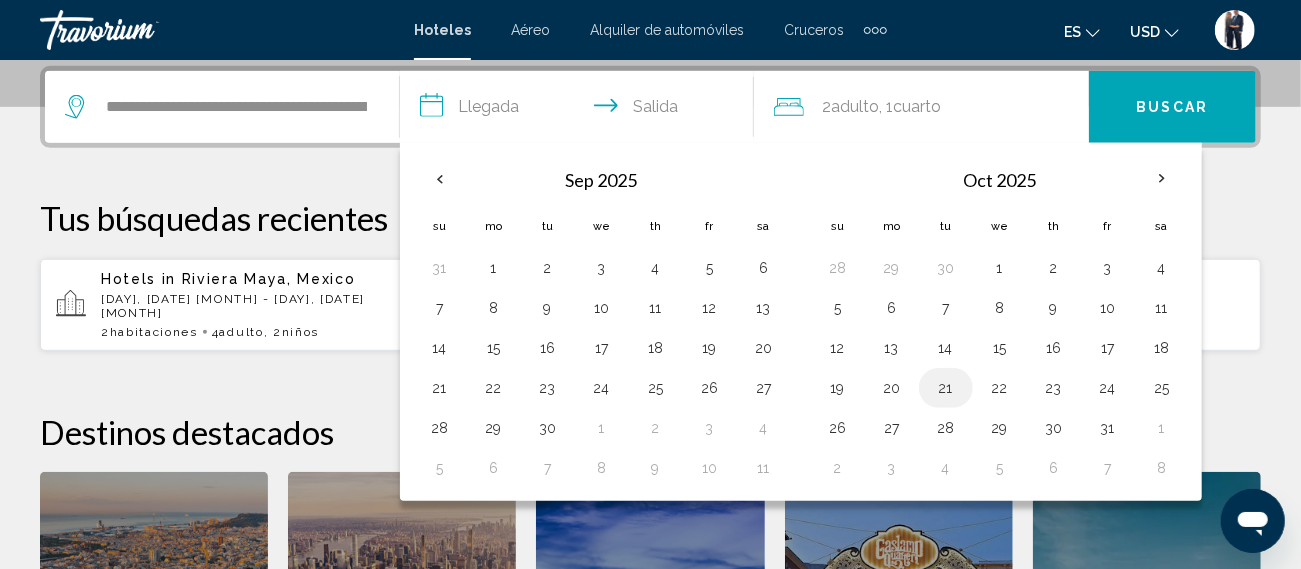 click on "21" at bounding box center (946, 388) 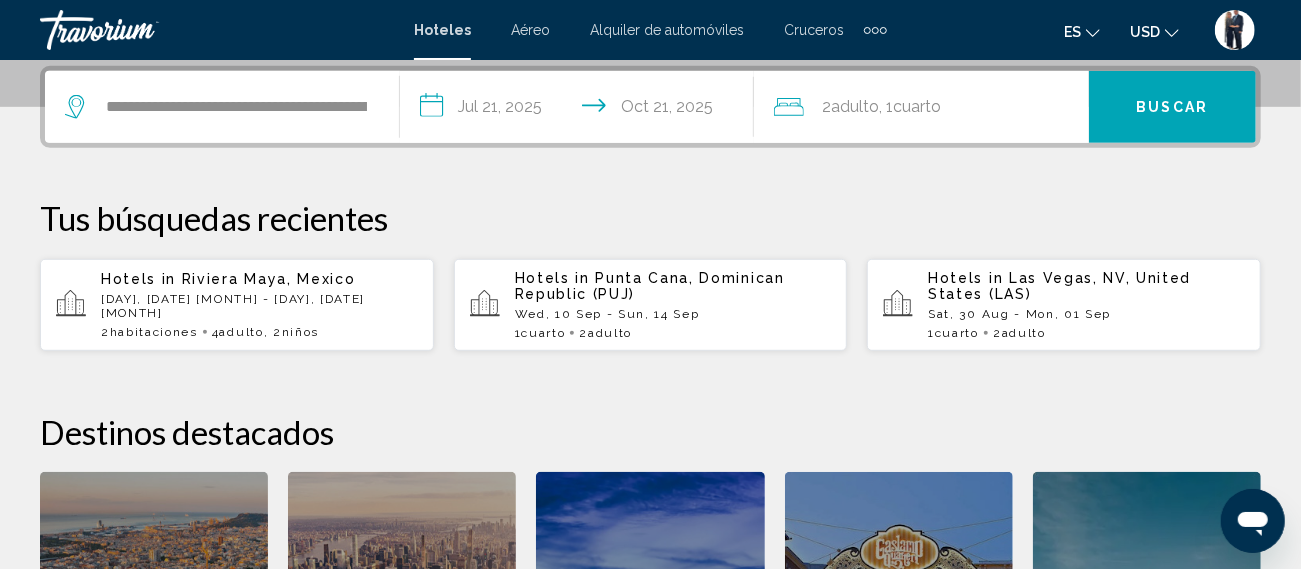 click on "**********" at bounding box center (581, 110) 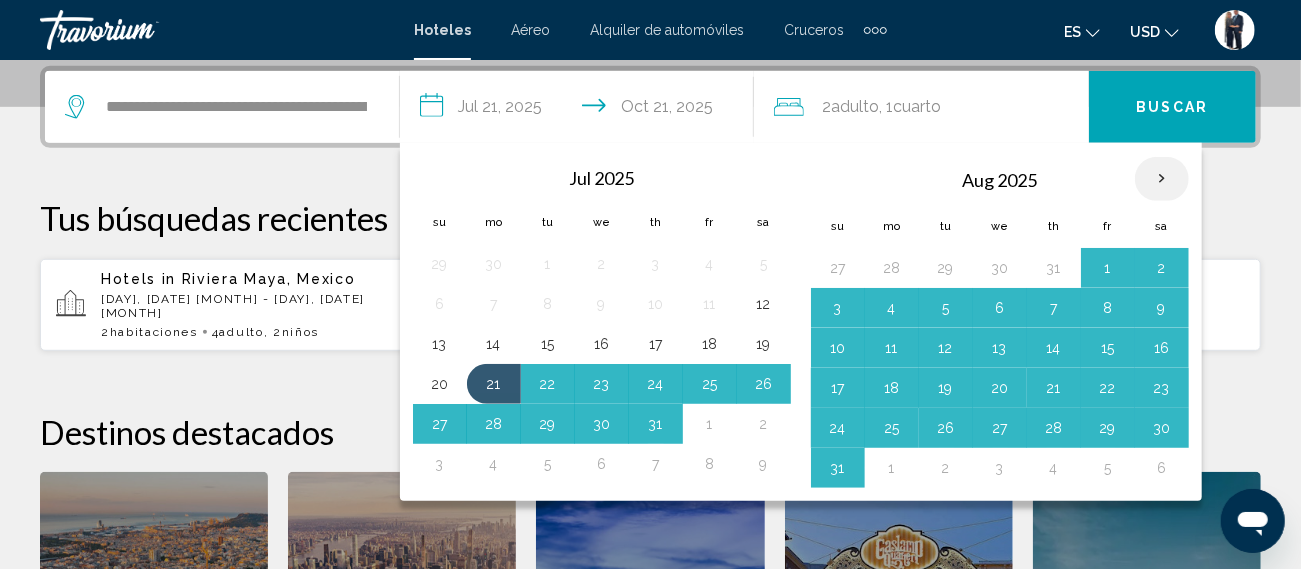 click at bounding box center [1162, 179] 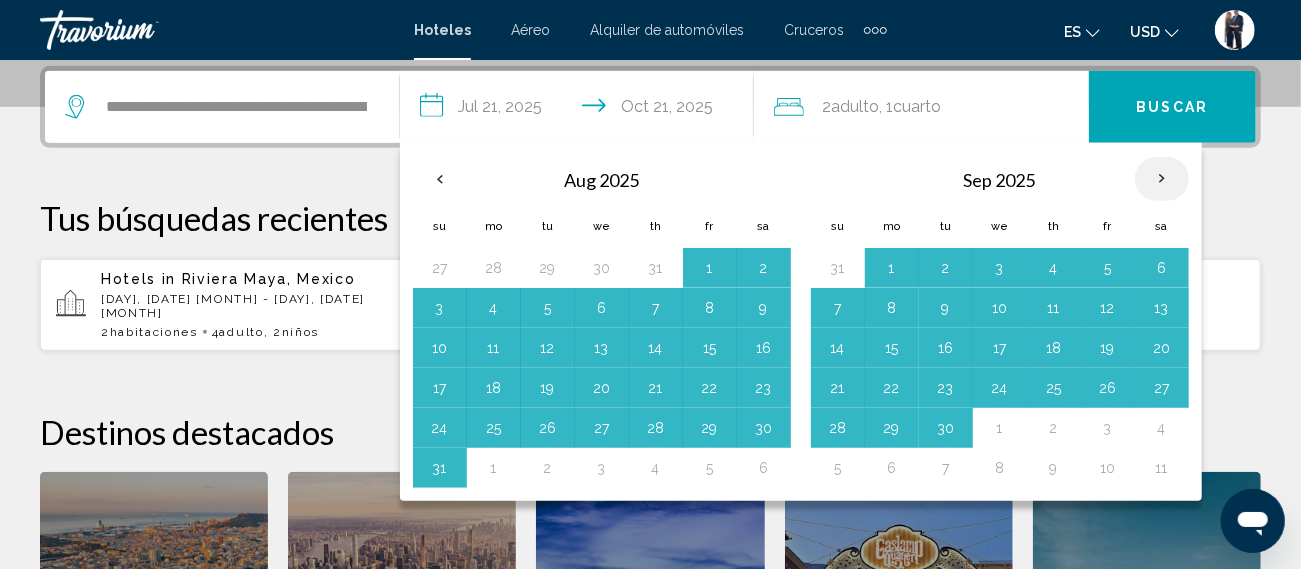 click at bounding box center [1162, 179] 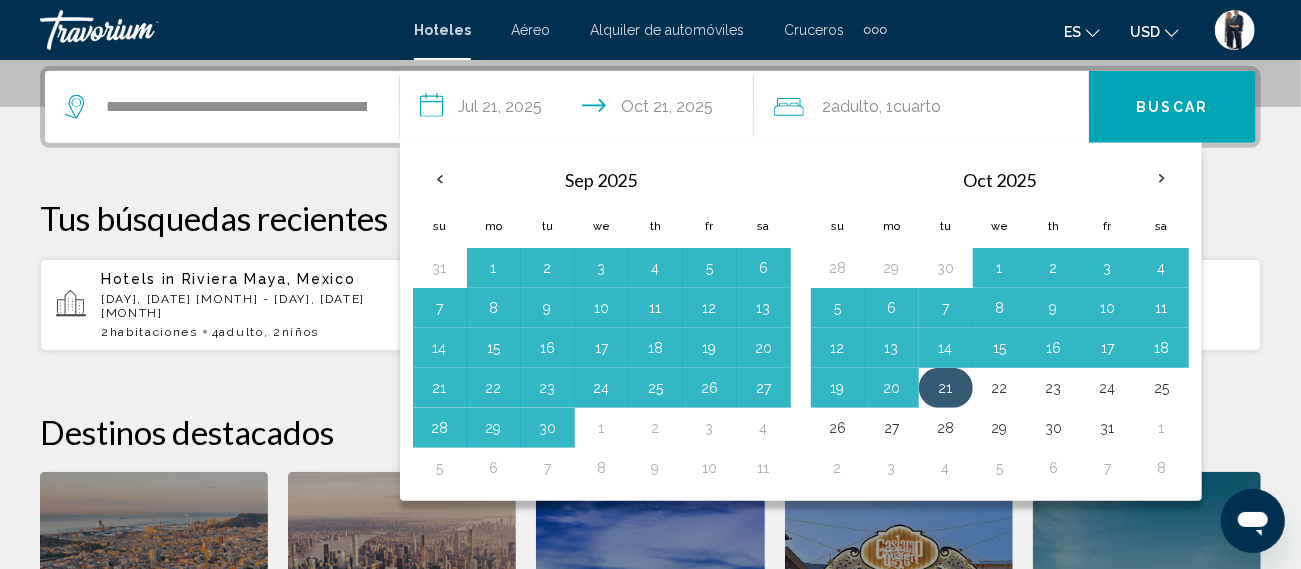 click on "21" at bounding box center (946, 388) 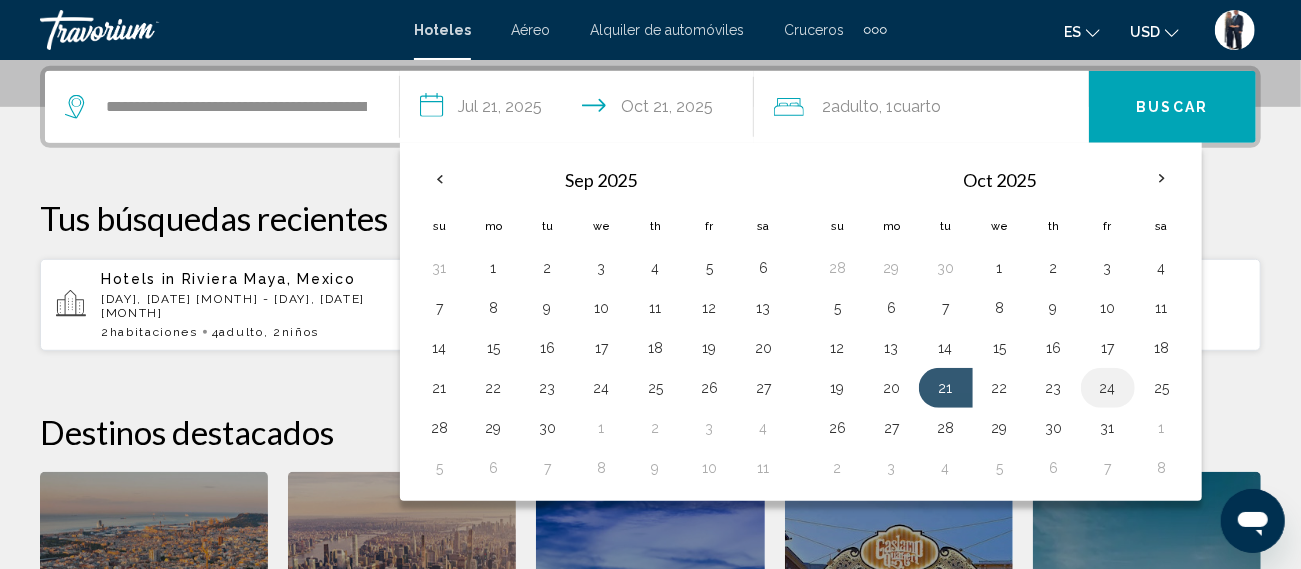 click on "24" at bounding box center [1108, 388] 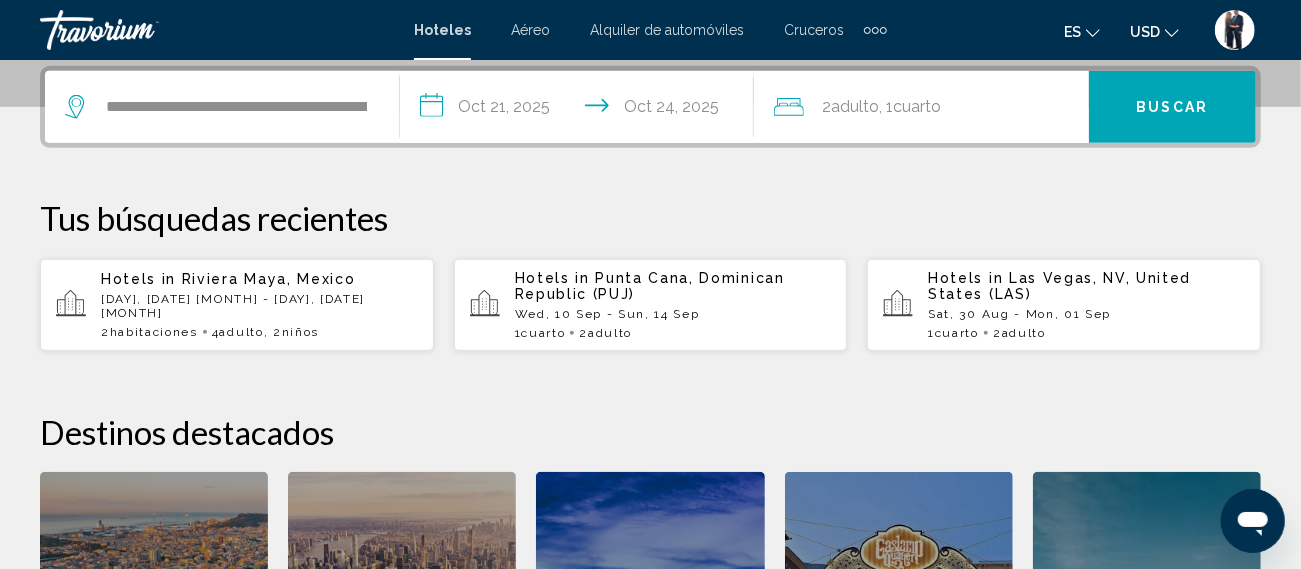 click on "Buscar" at bounding box center (1172, 107) 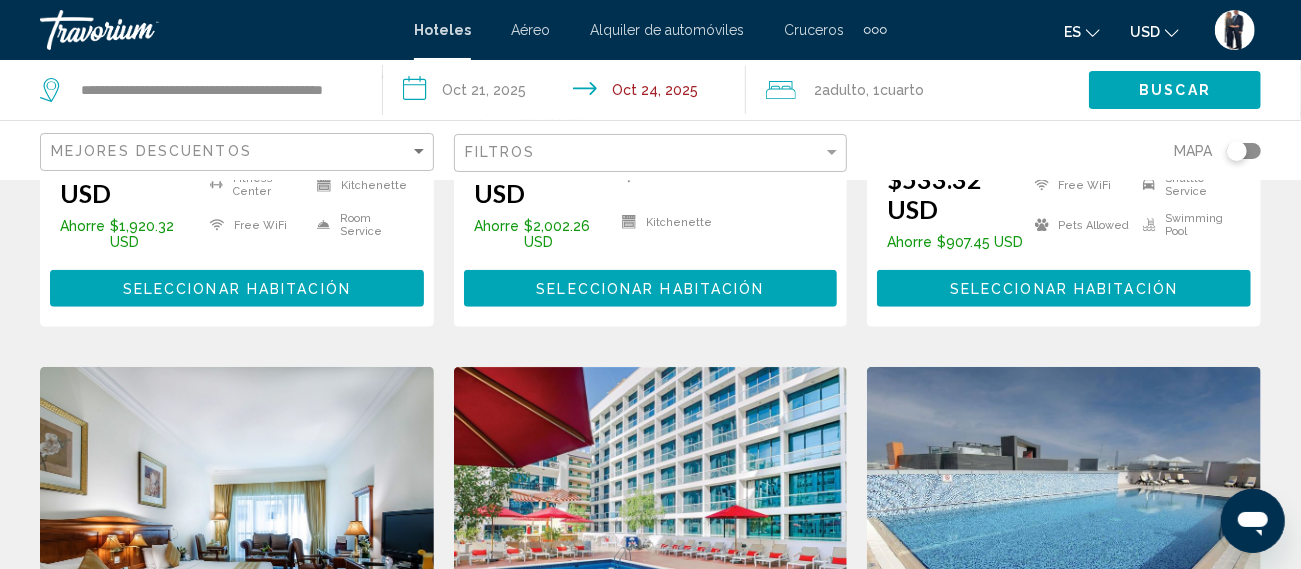 scroll, scrollTop: 692, scrollLeft: 0, axis: vertical 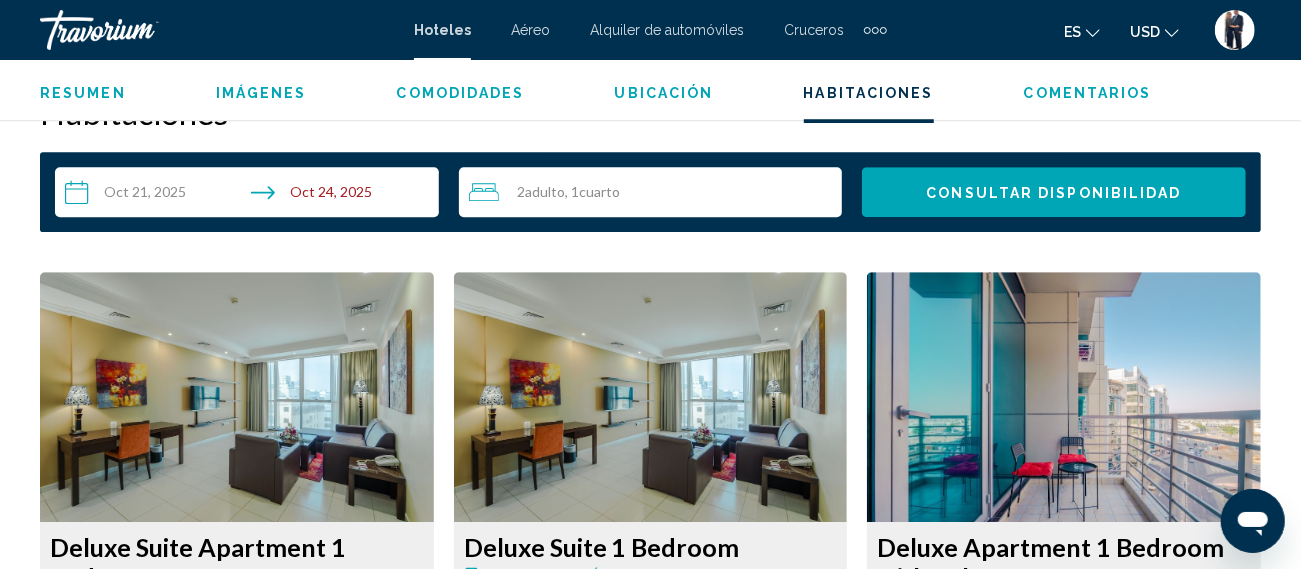 click on "**********" at bounding box center (251, 195) 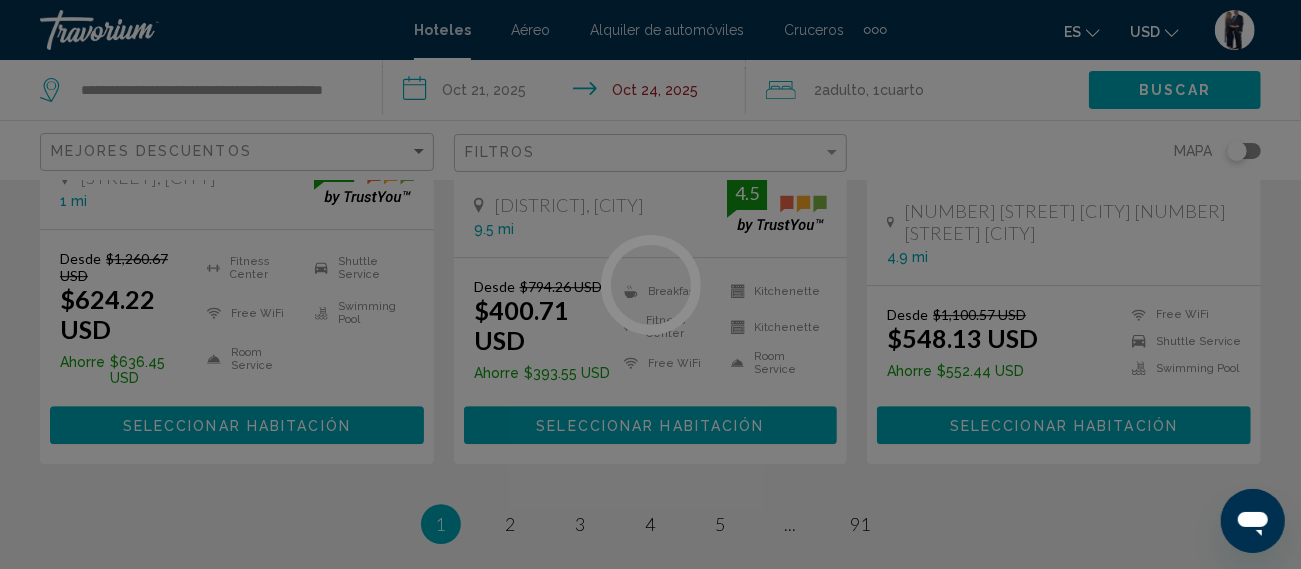 scroll, scrollTop: 0, scrollLeft: 0, axis: both 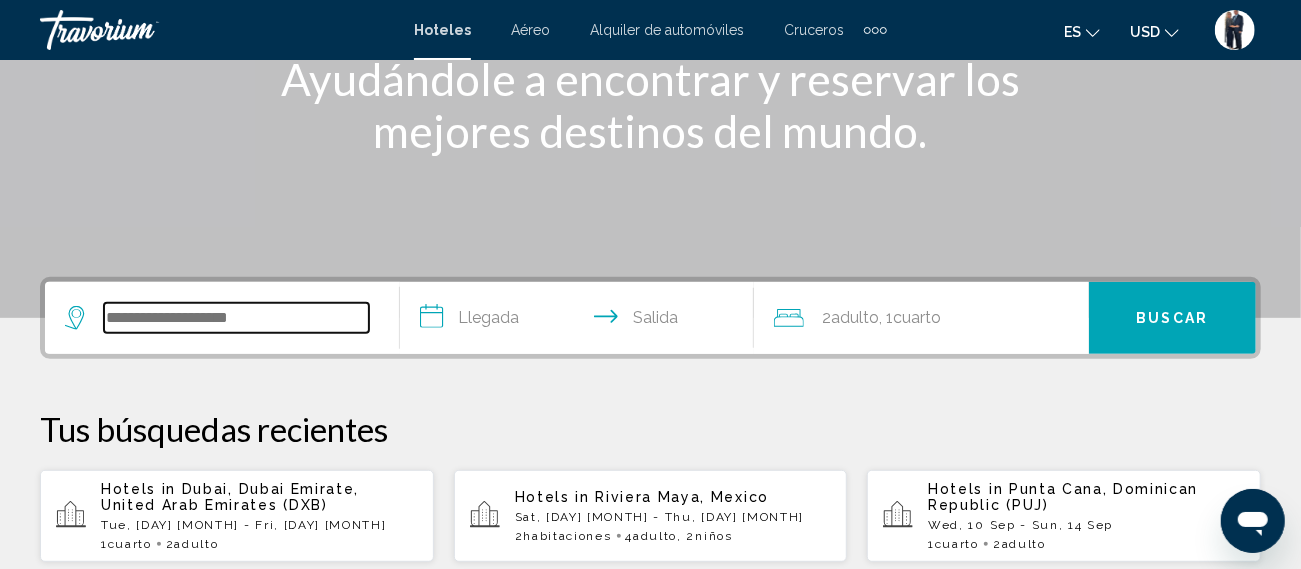 click at bounding box center [236, 318] 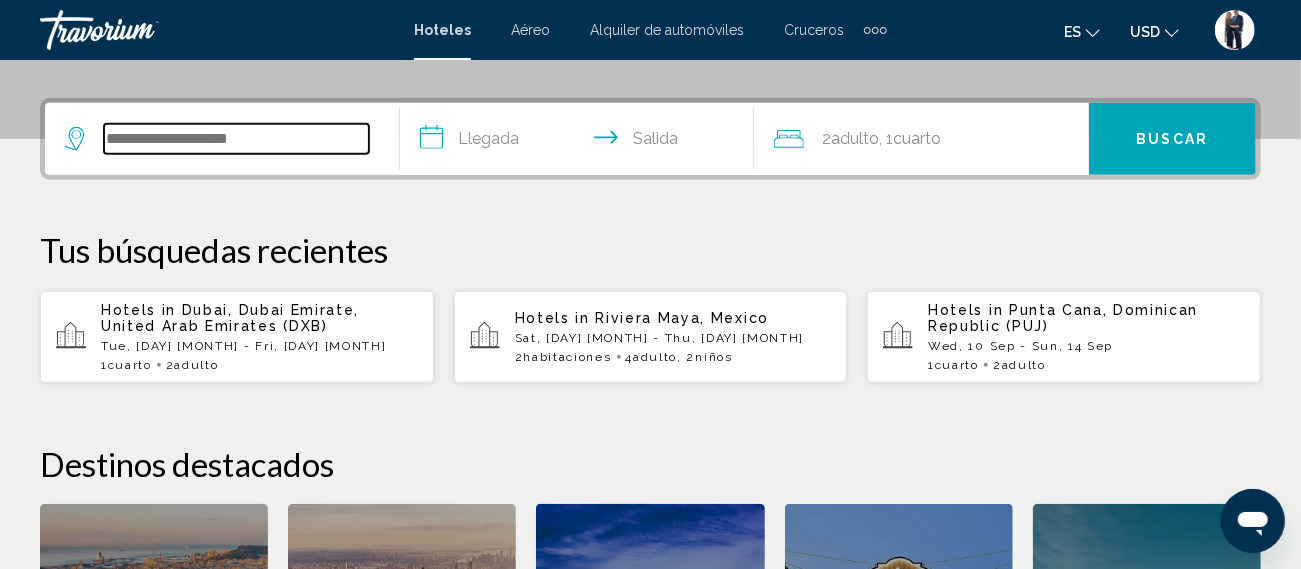 scroll, scrollTop: 493, scrollLeft: 0, axis: vertical 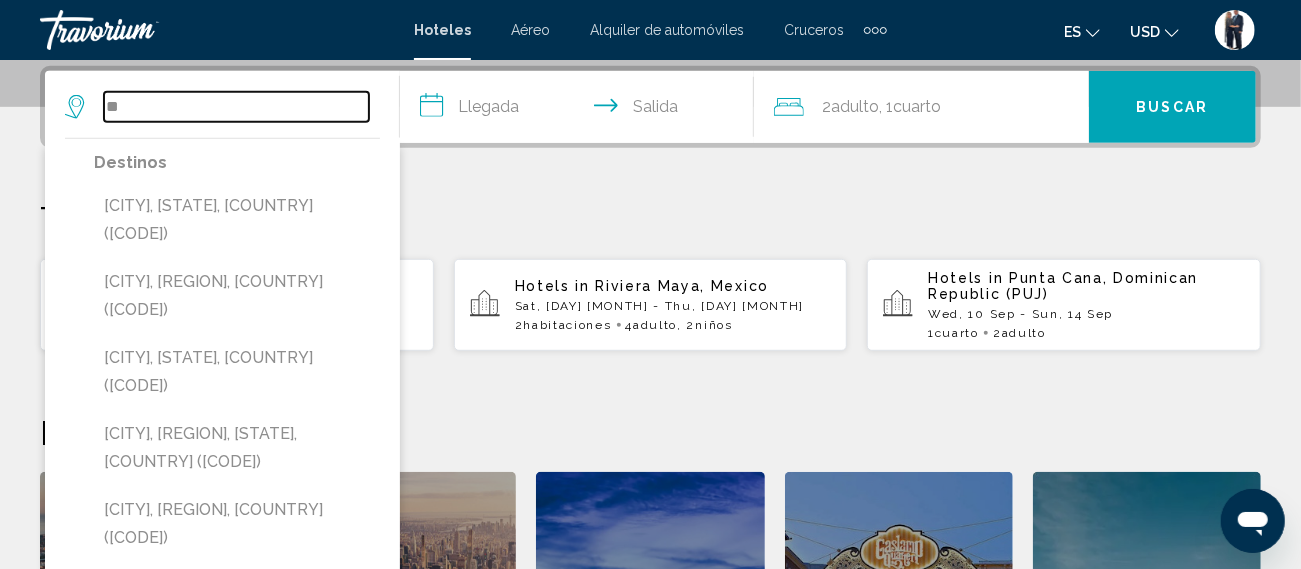 type on "*" 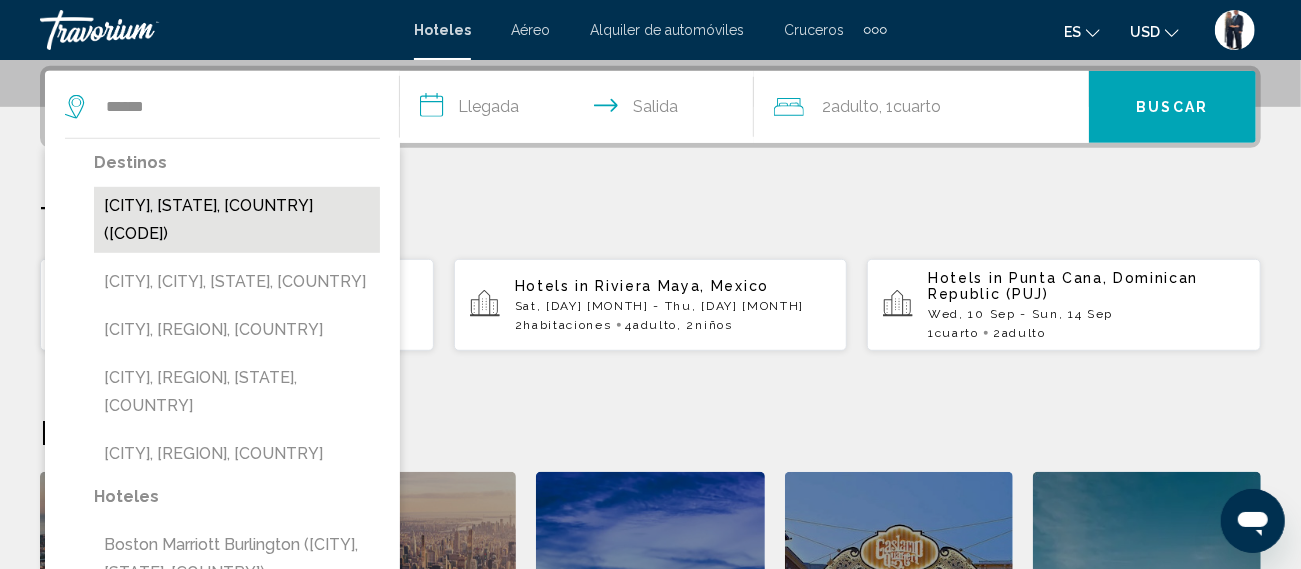 click on "Boston, MA, United States (BOS)" at bounding box center [237, 220] 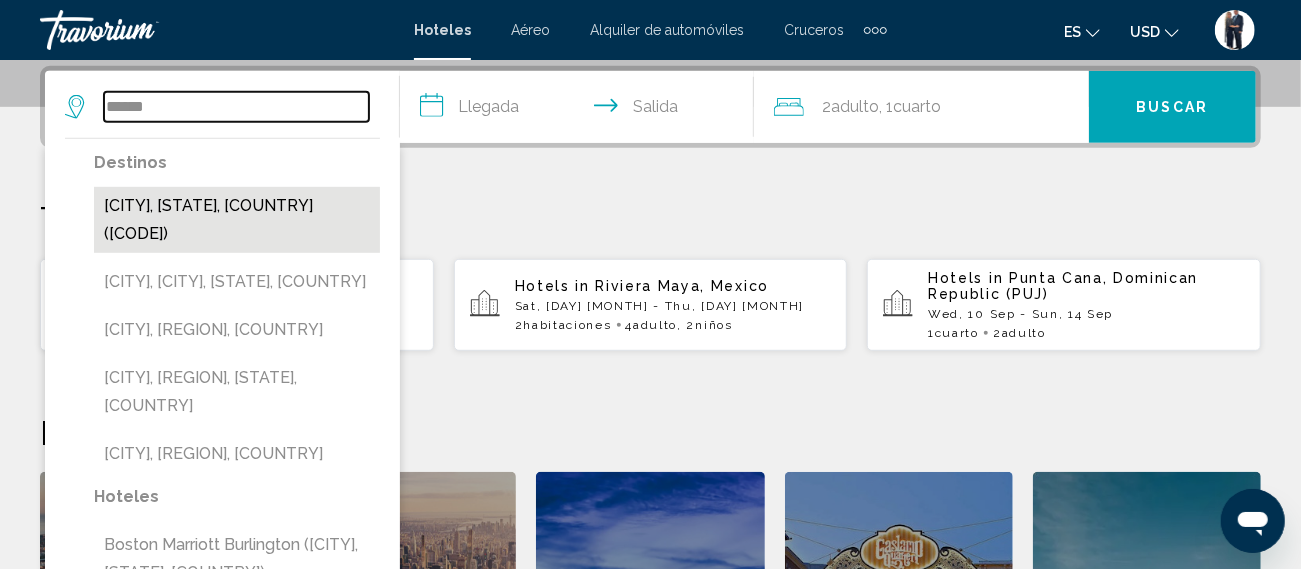 type on "**********" 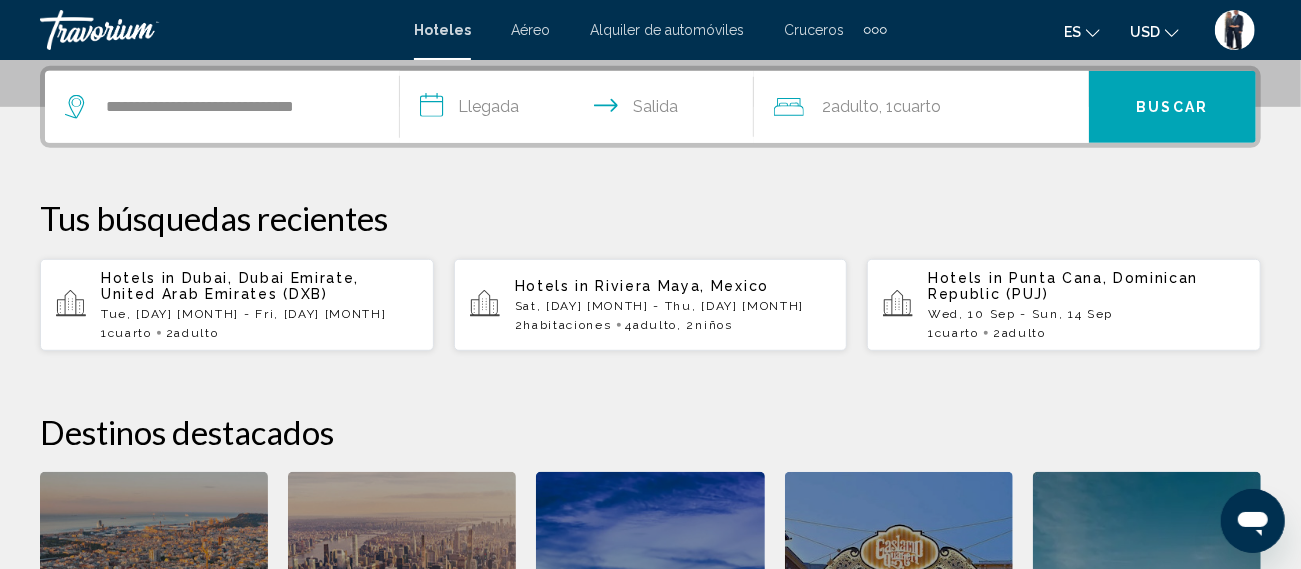 click on "**********" at bounding box center (581, 110) 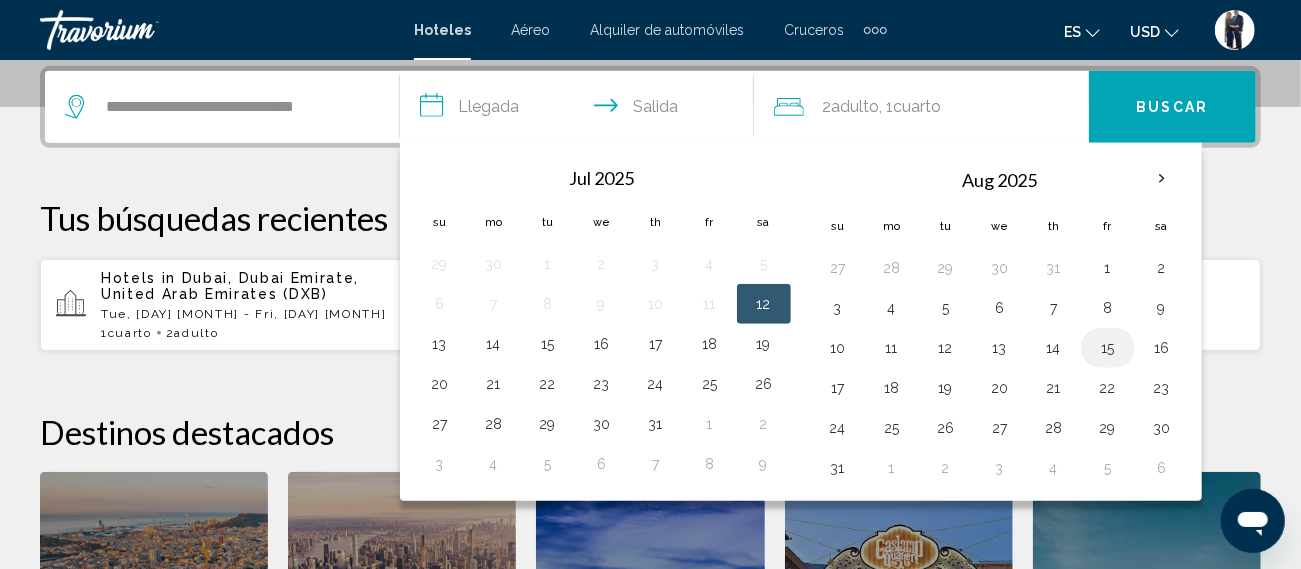 click on "15" at bounding box center (1108, 348) 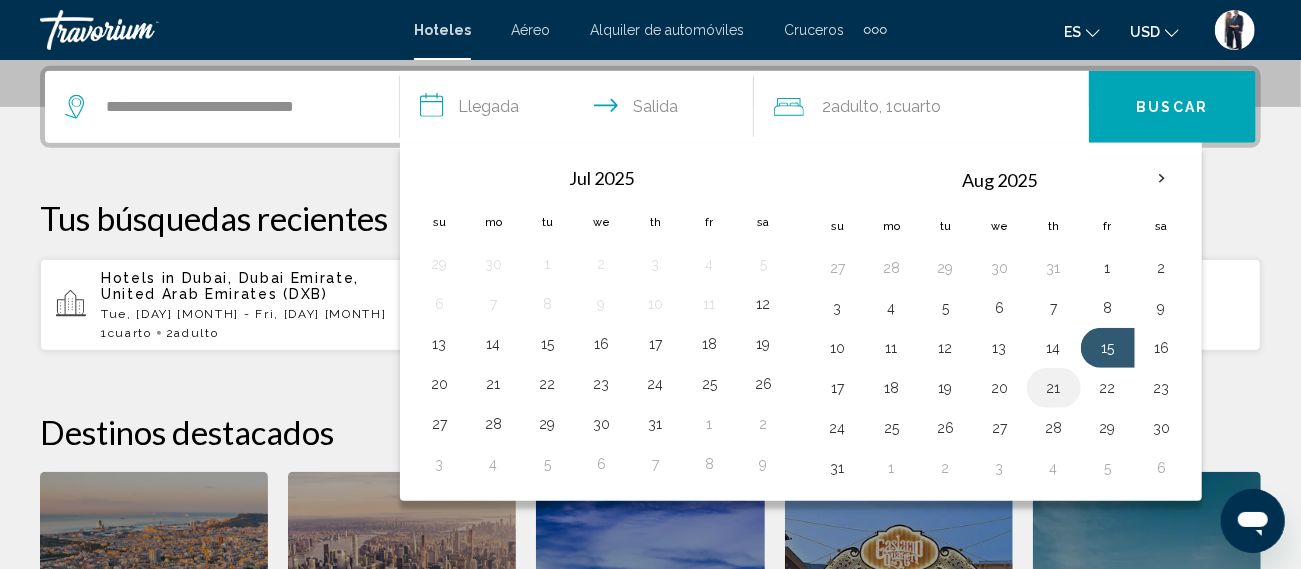 click on "21" at bounding box center [1054, 388] 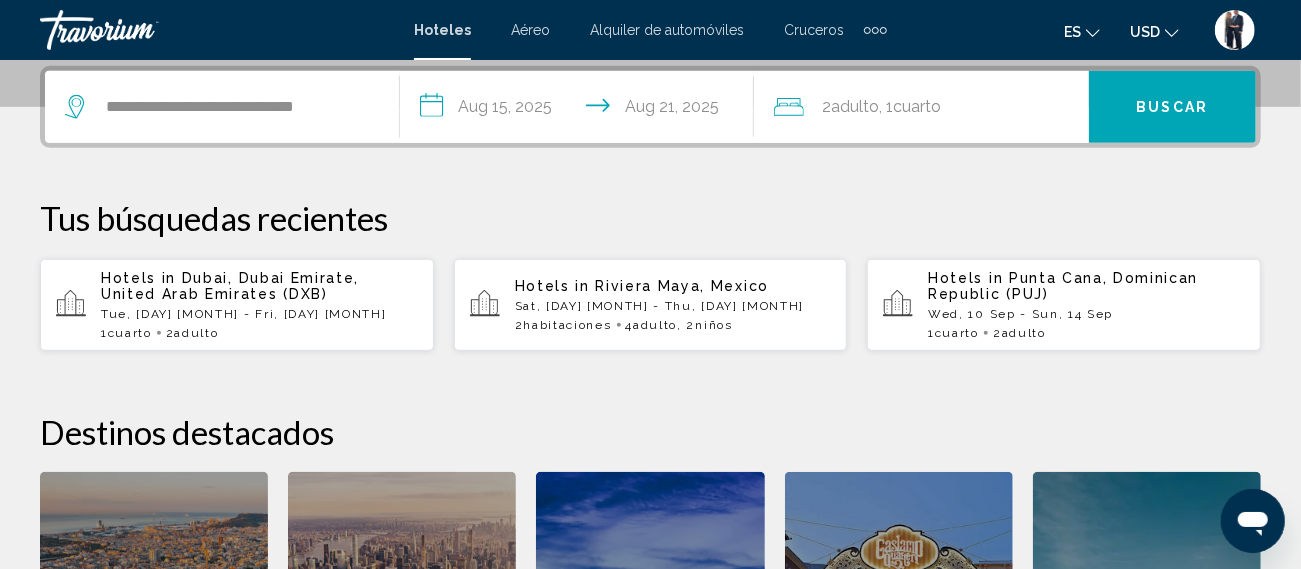 click on "Buscar" at bounding box center (1173, 108) 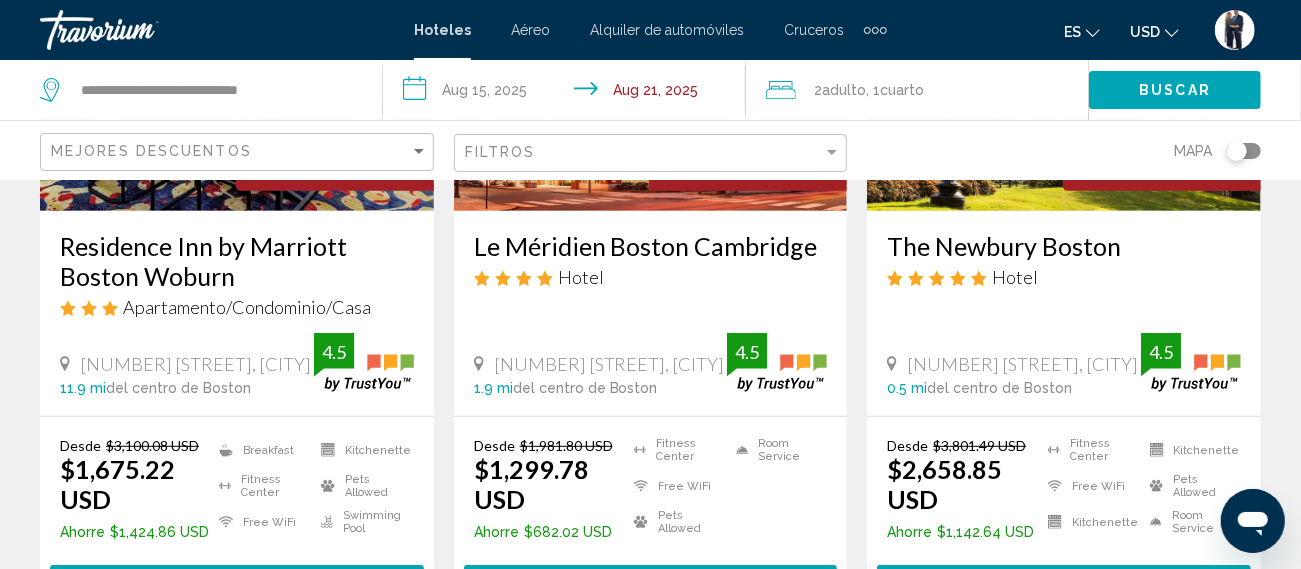 scroll, scrollTop: 361, scrollLeft: 0, axis: vertical 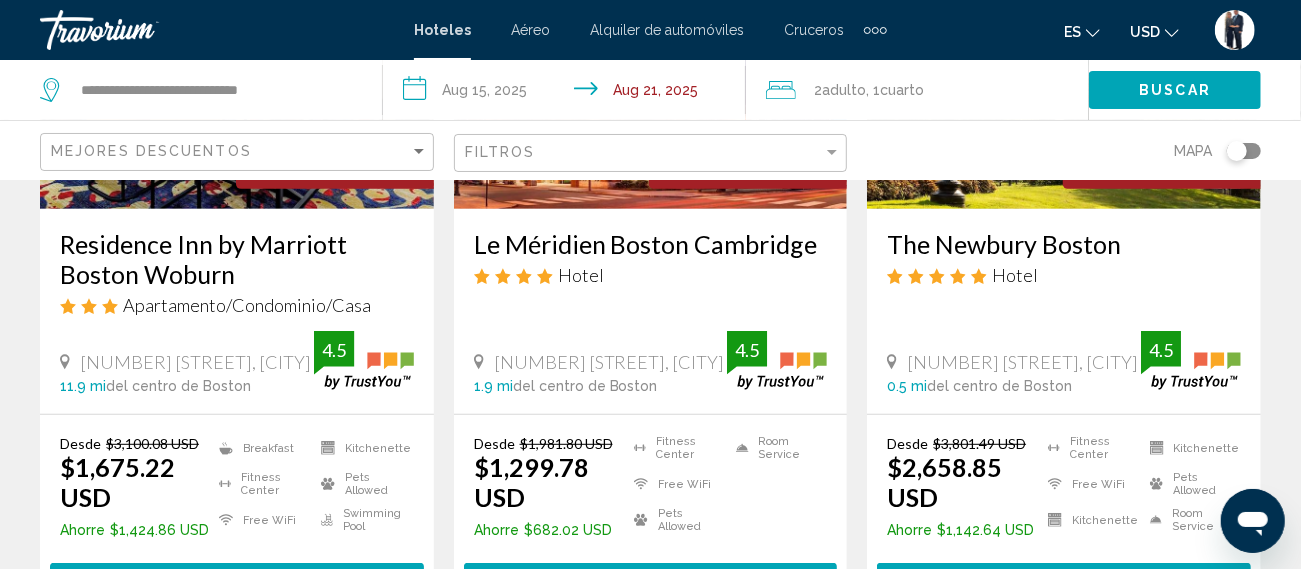 click on "Desde $3,801.49 USD $2,658.85 USD  Ahorre  $1,142.64 USD
Fitness Center
Free WiFi
Kitchenette
Kitchenette
Pets Allowed
Room Service  4.5 Seleccionar habitación" at bounding box center [1064, 517] 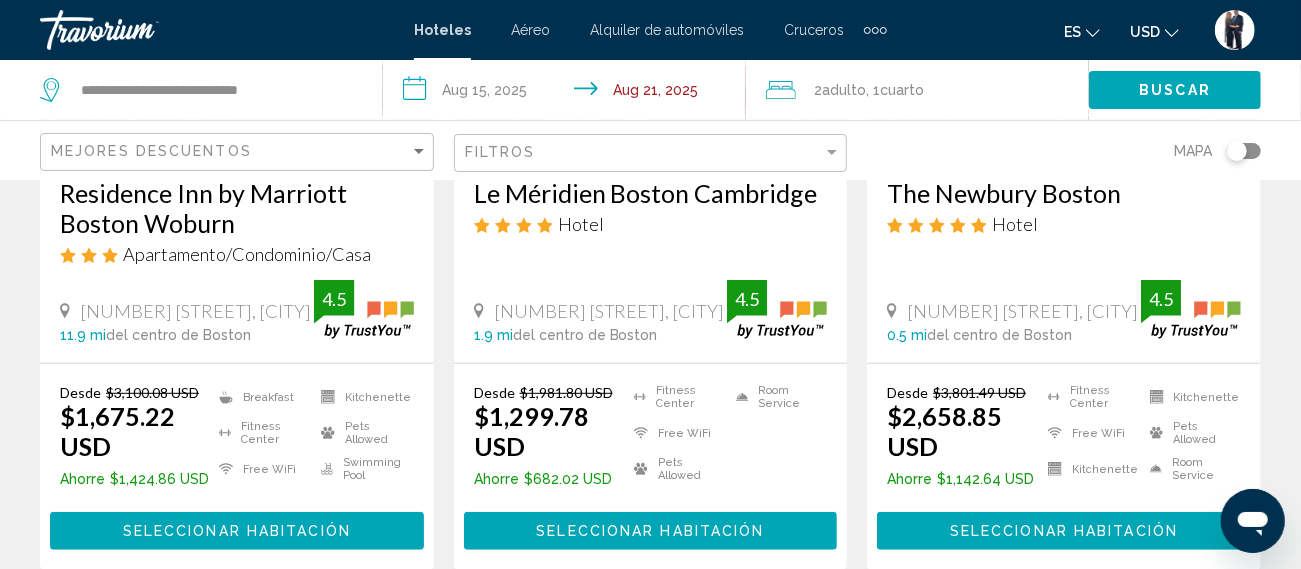 scroll, scrollTop: 409, scrollLeft: 0, axis: vertical 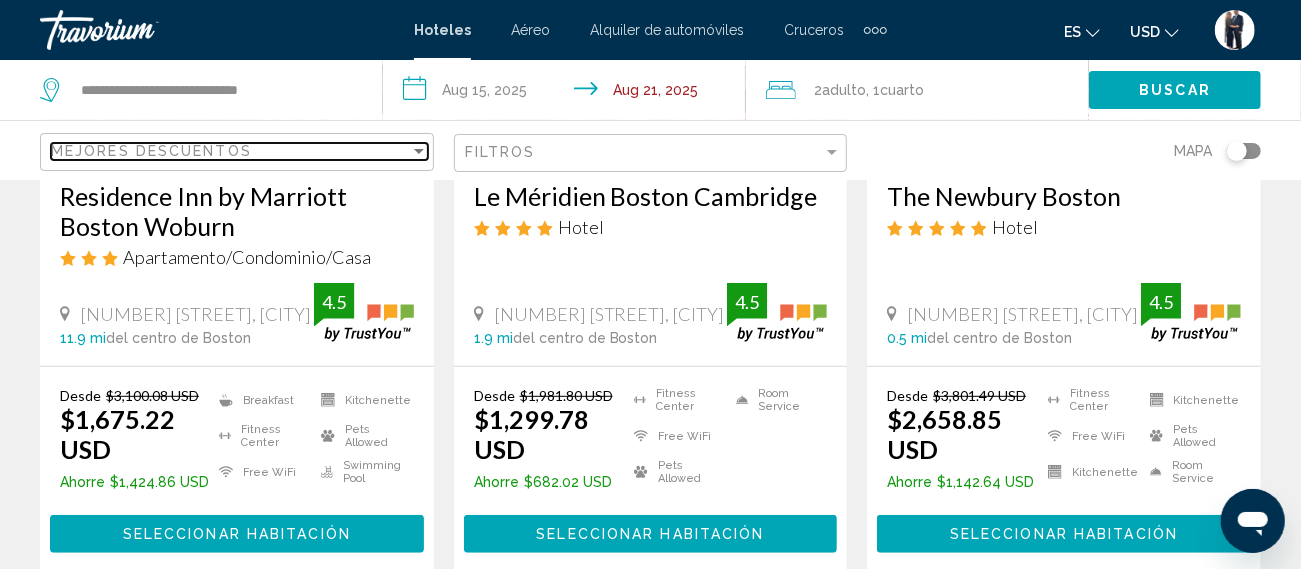 click on "Mejores descuentos" at bounding box center (230, 151) 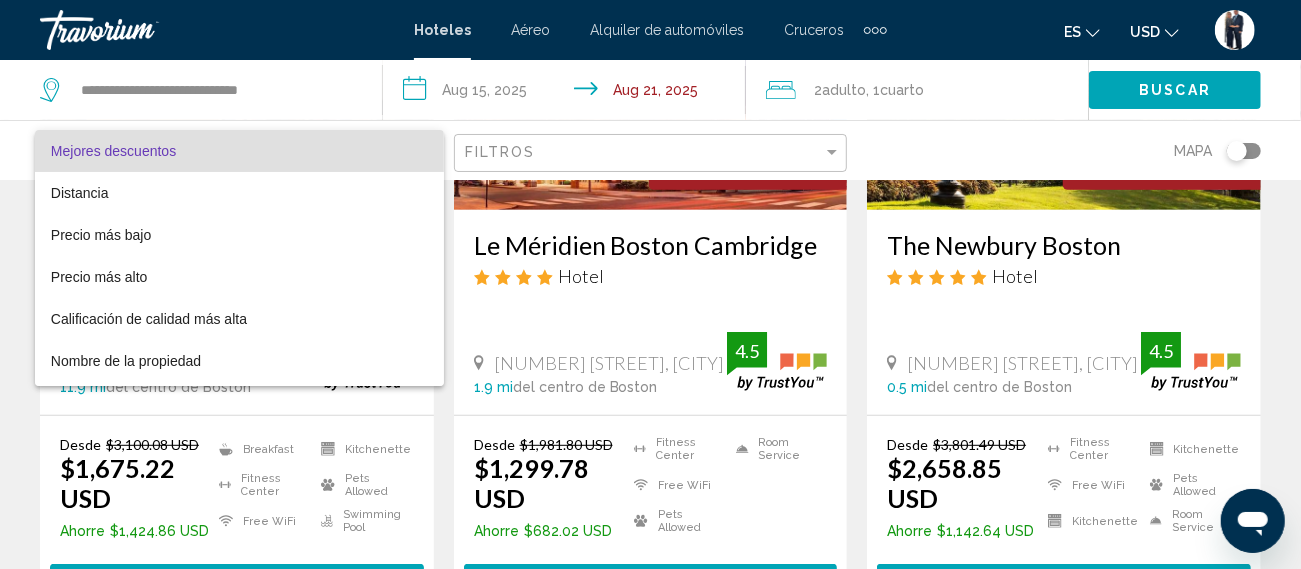 scroll, scrollTop: 357, scrollLeft: 0, axis: vertical 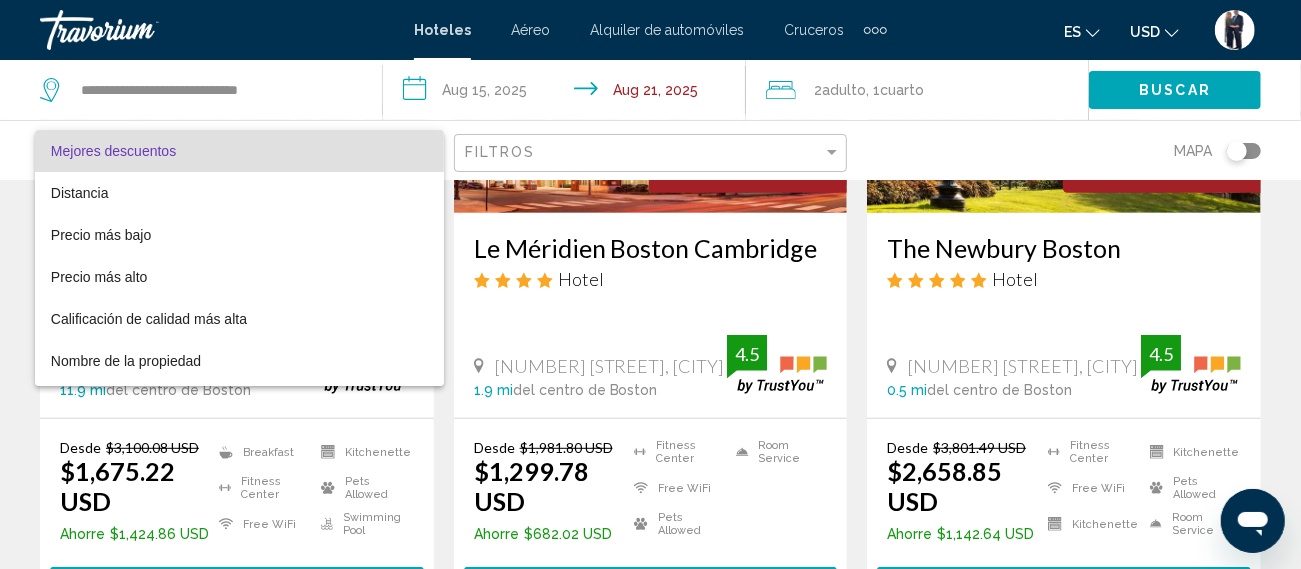 click at bounding box center (650, 284) 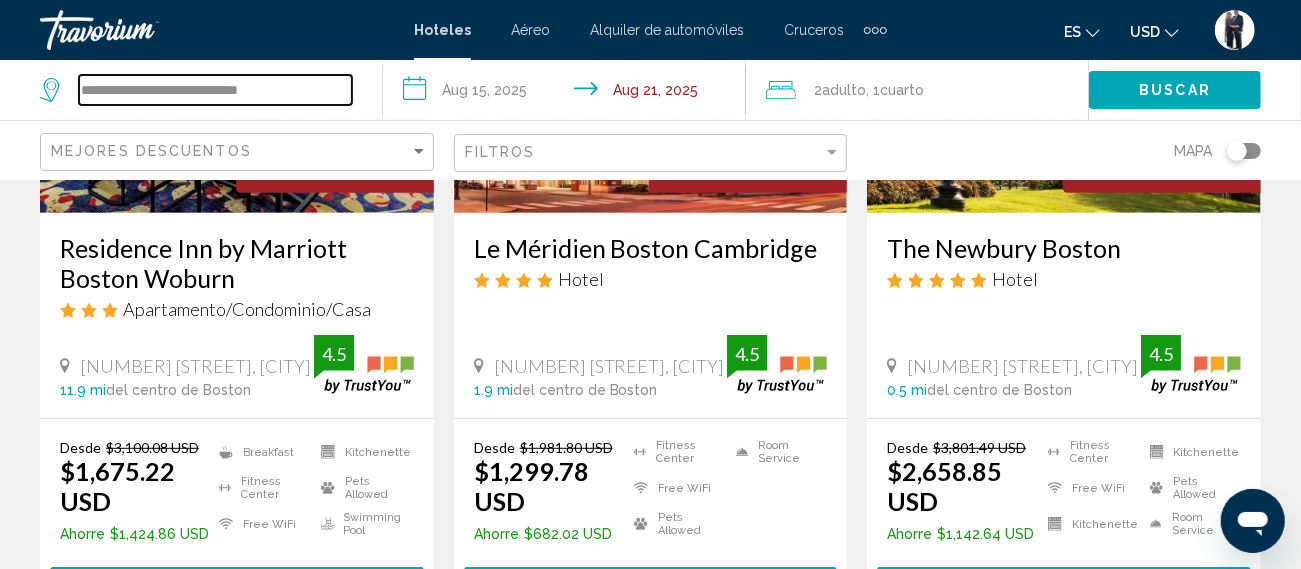 click on "**********" at bounding box center (215, 90) 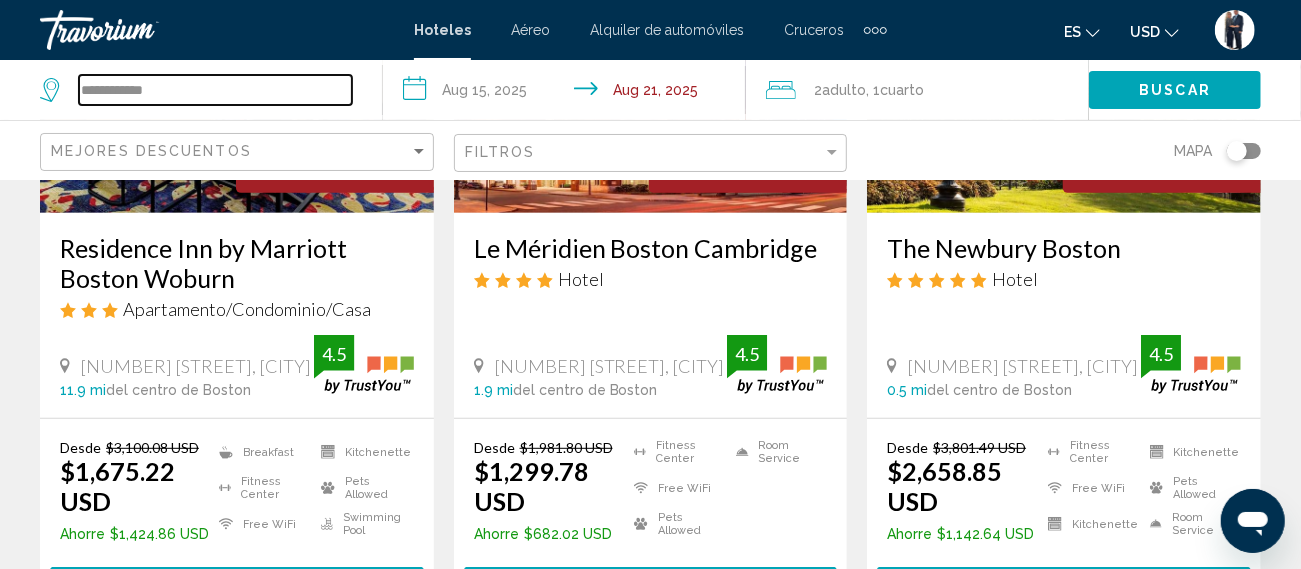 type on "*******" 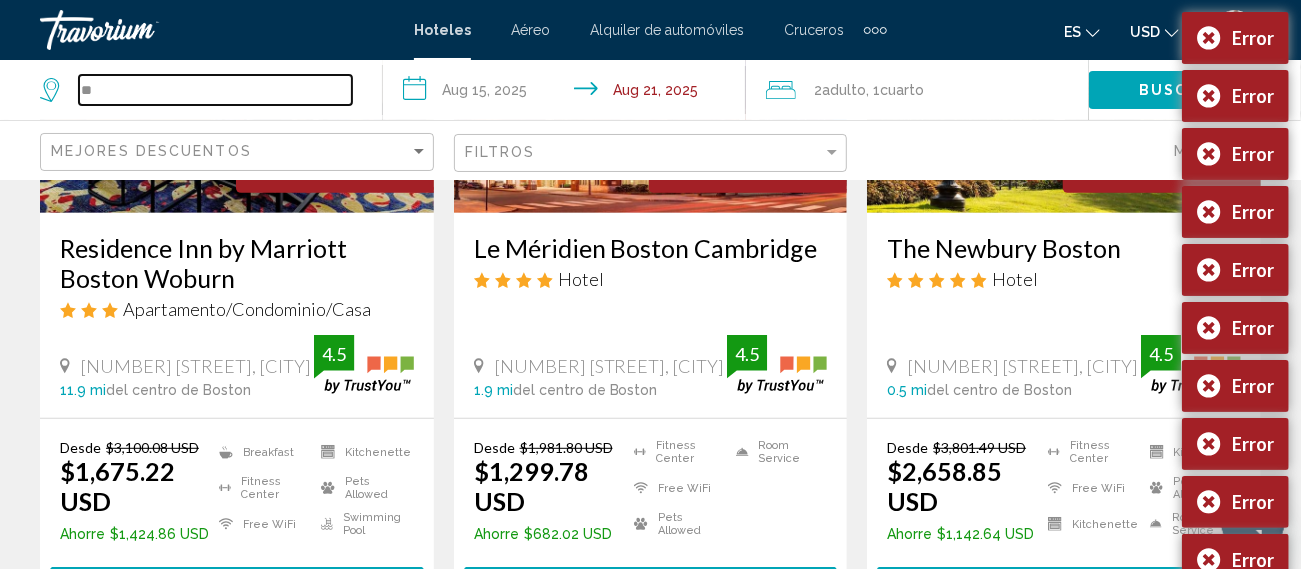 type on "*" 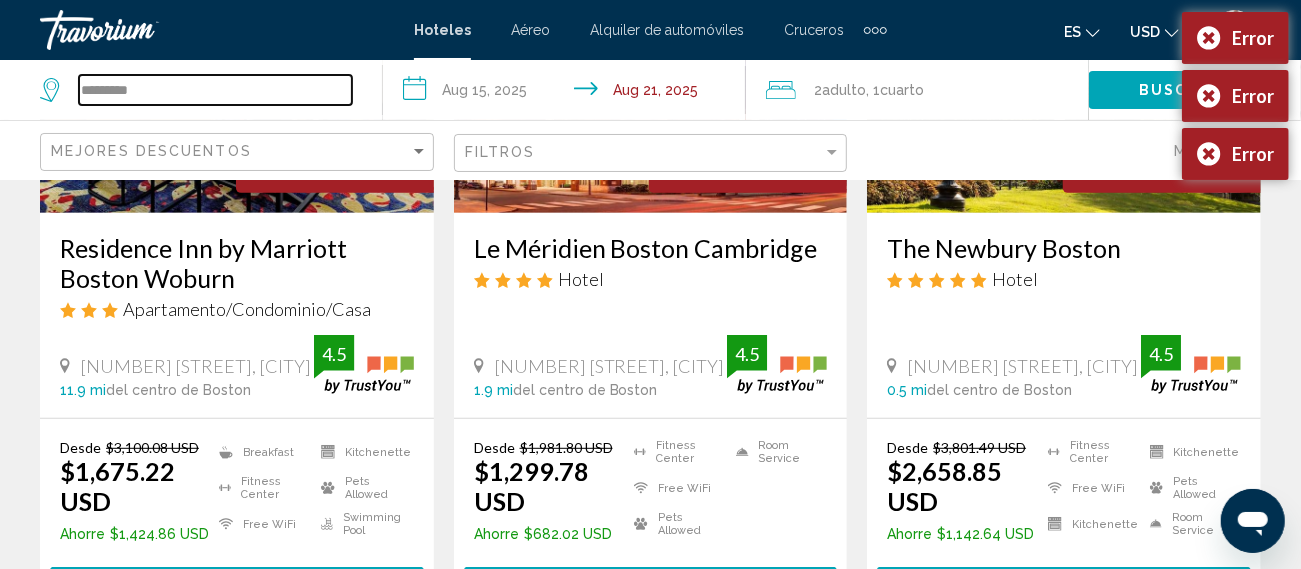 type on "*********" 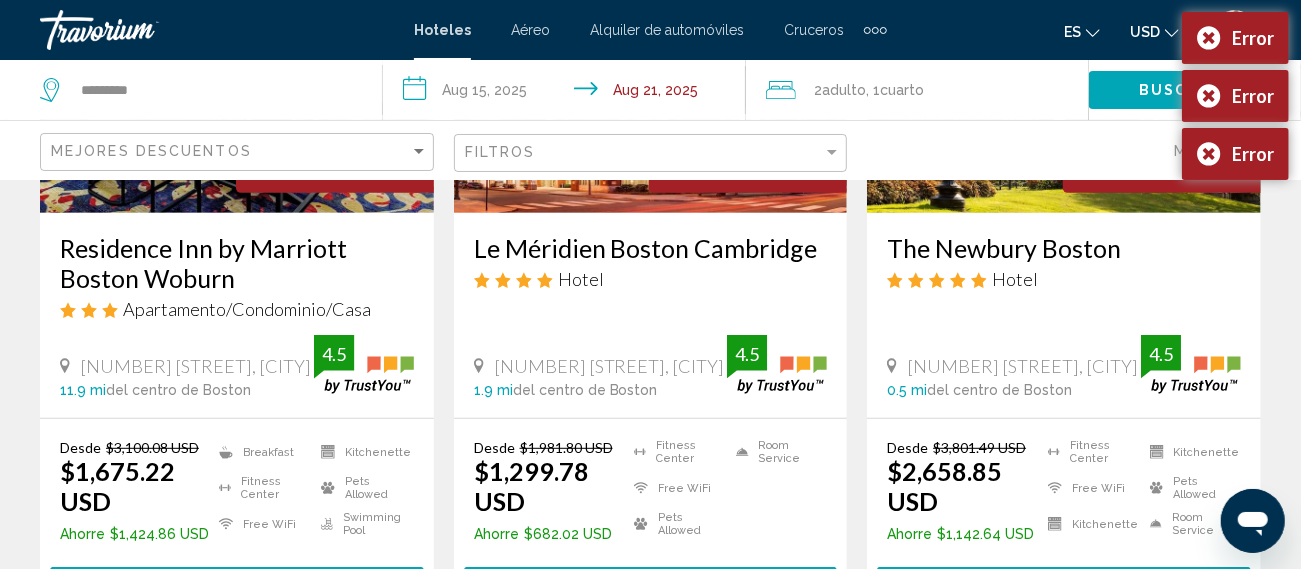 click on "**********" at bounding box center [568, 93] 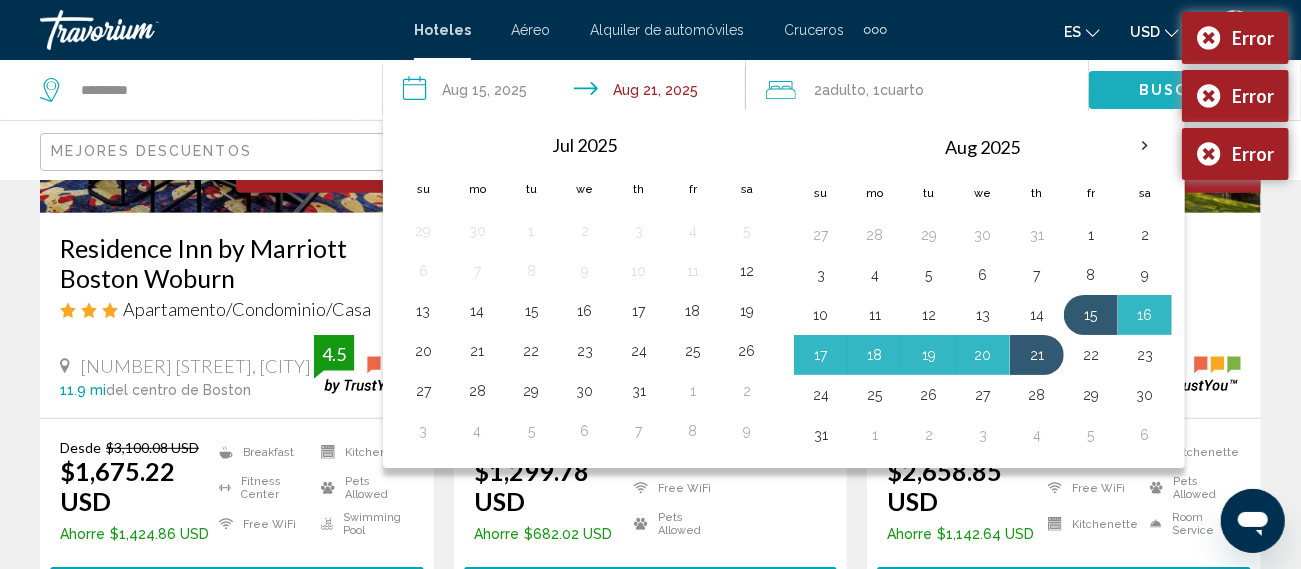 click on "Buscar" 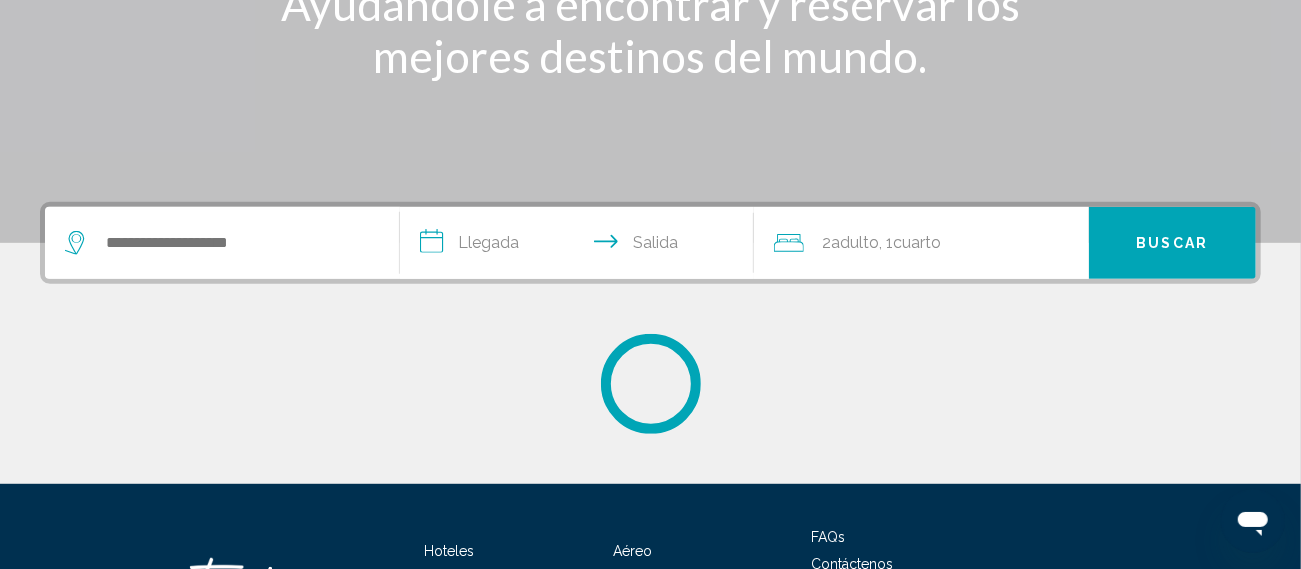 scroll, scrollTop: 0, scrollLeft: 0, axis: both 